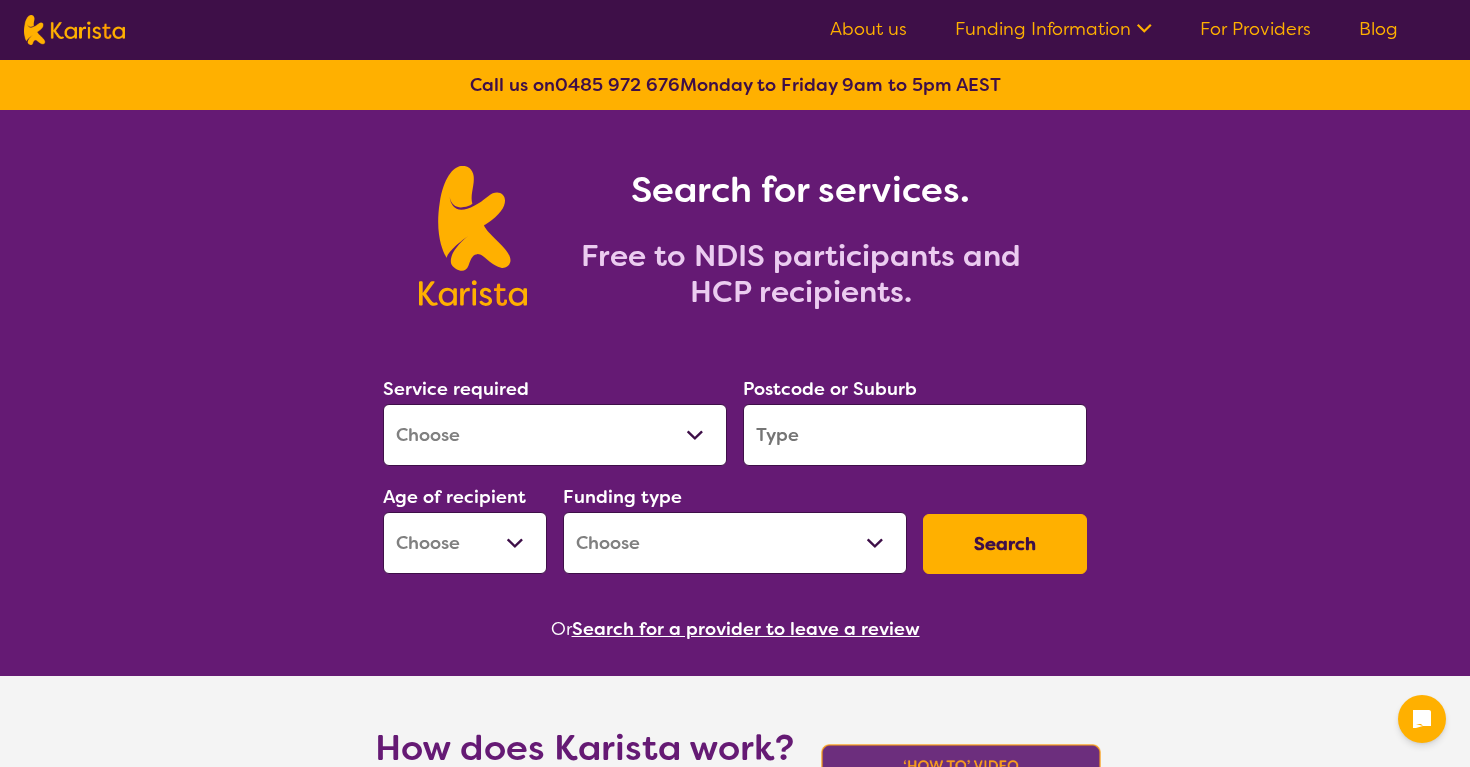 scroll, scrollTop: 0, scrollLeft: 0, axis: both 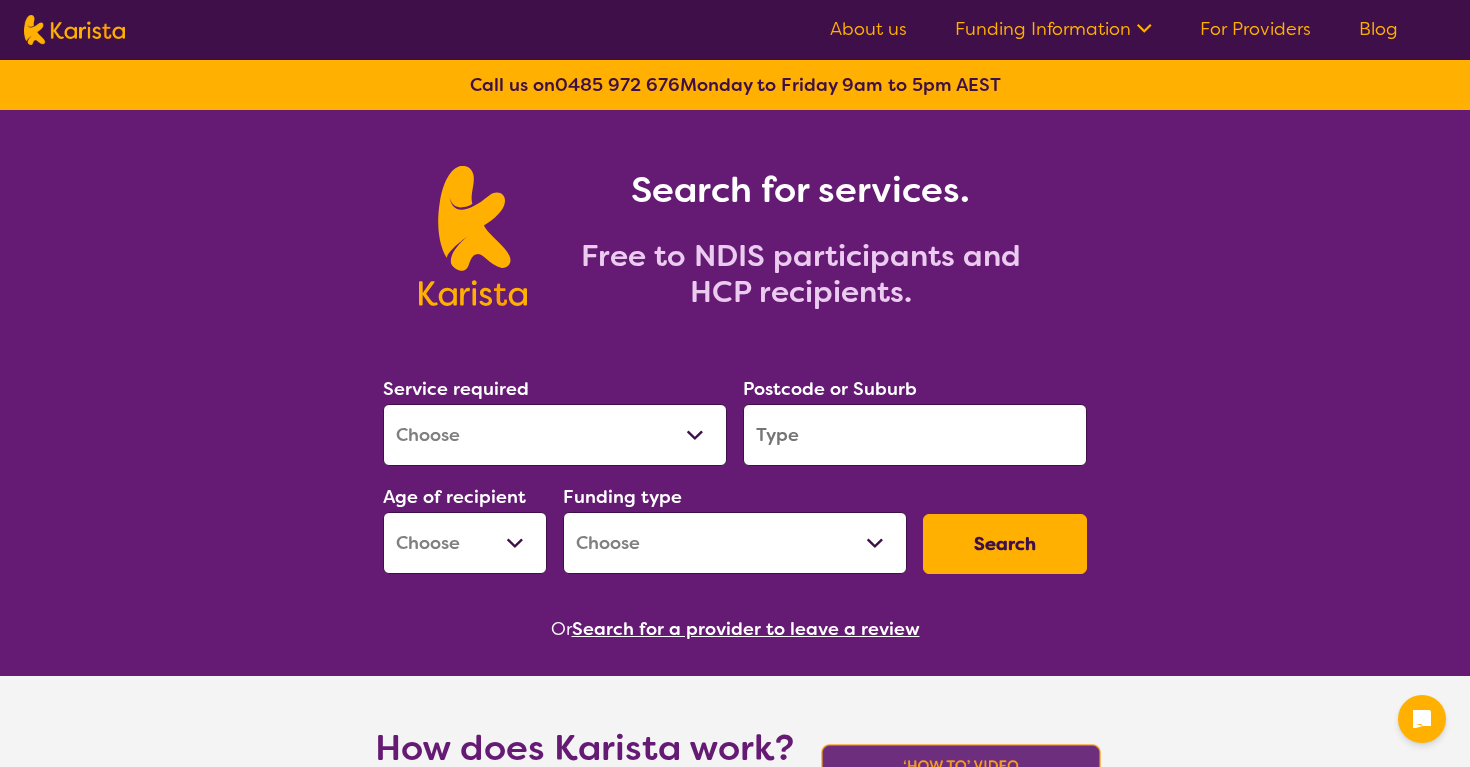 click on "Allied Health Assistant Assessment (ADHD or Autism) Behaviour support Counselling Dietitian Domestic and home help Employment Support Exercise physiology Home Care Package Provider Key Worker NDIS Plan management NDIS Support Coordination Nursing services Occupational therapy Personal care Physiotherapy Podiatry Psychology Psychosocial Recovery Coach Respite Speech therapy Support worker Supported accommodation" at bounding box center (555, 435) 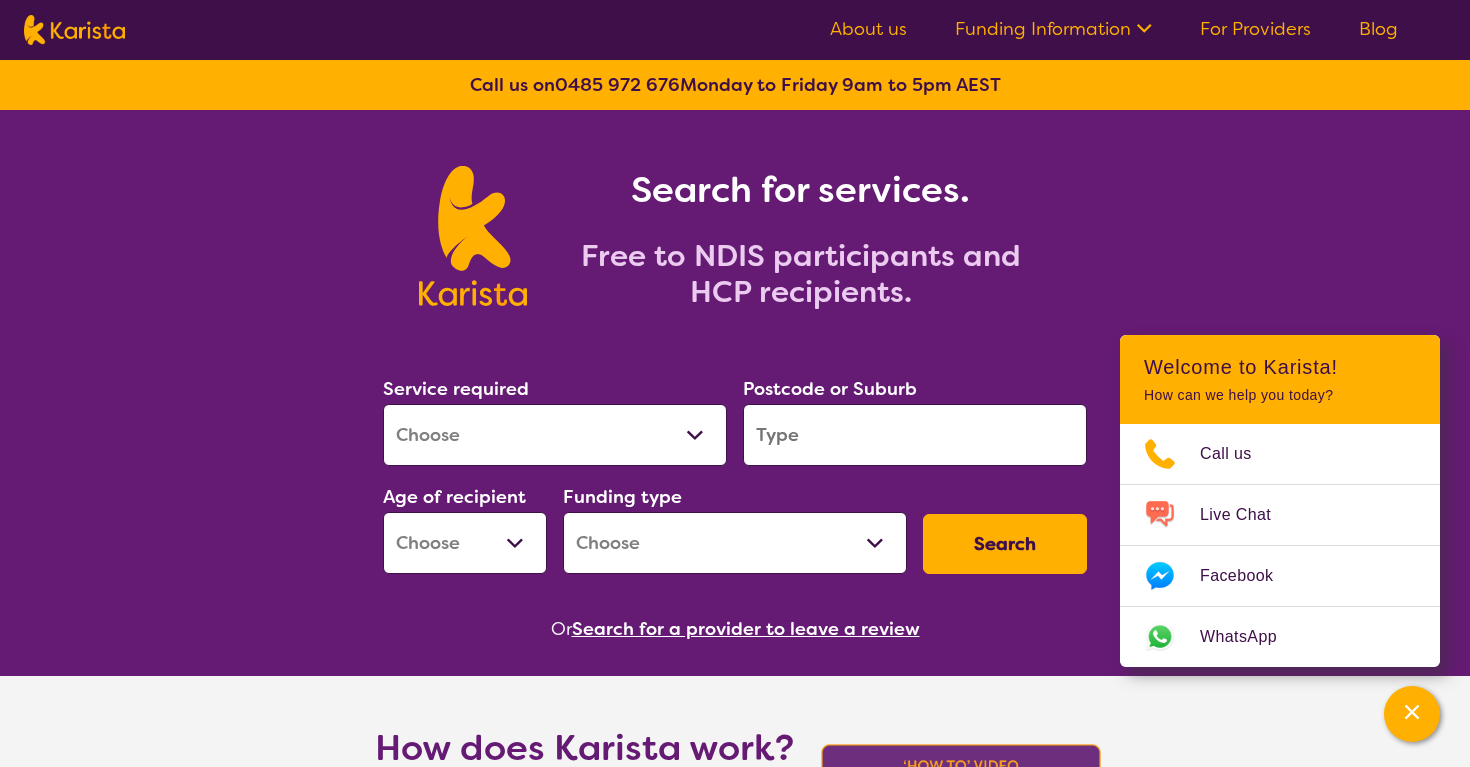 select on "NDIS Plan management" 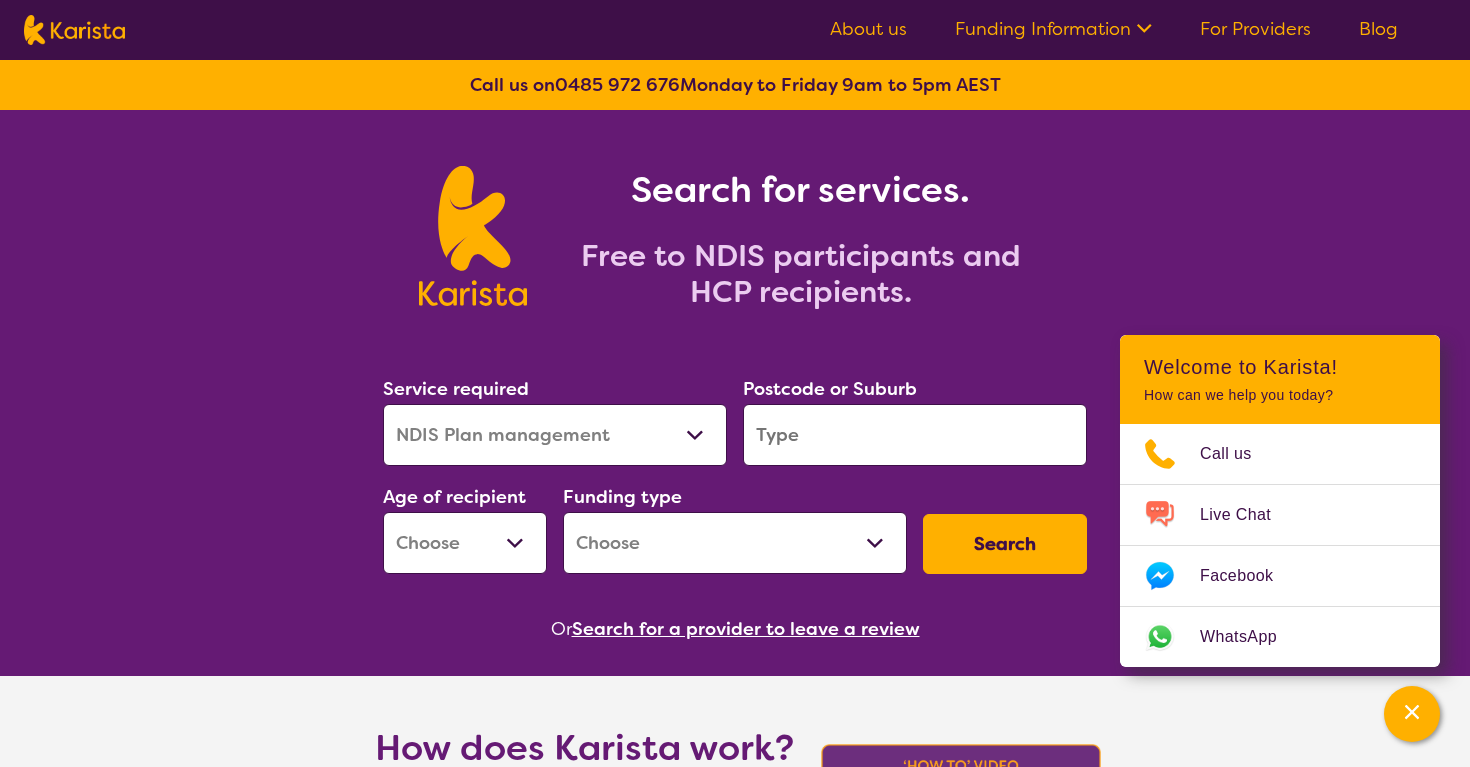select on "NDIS" 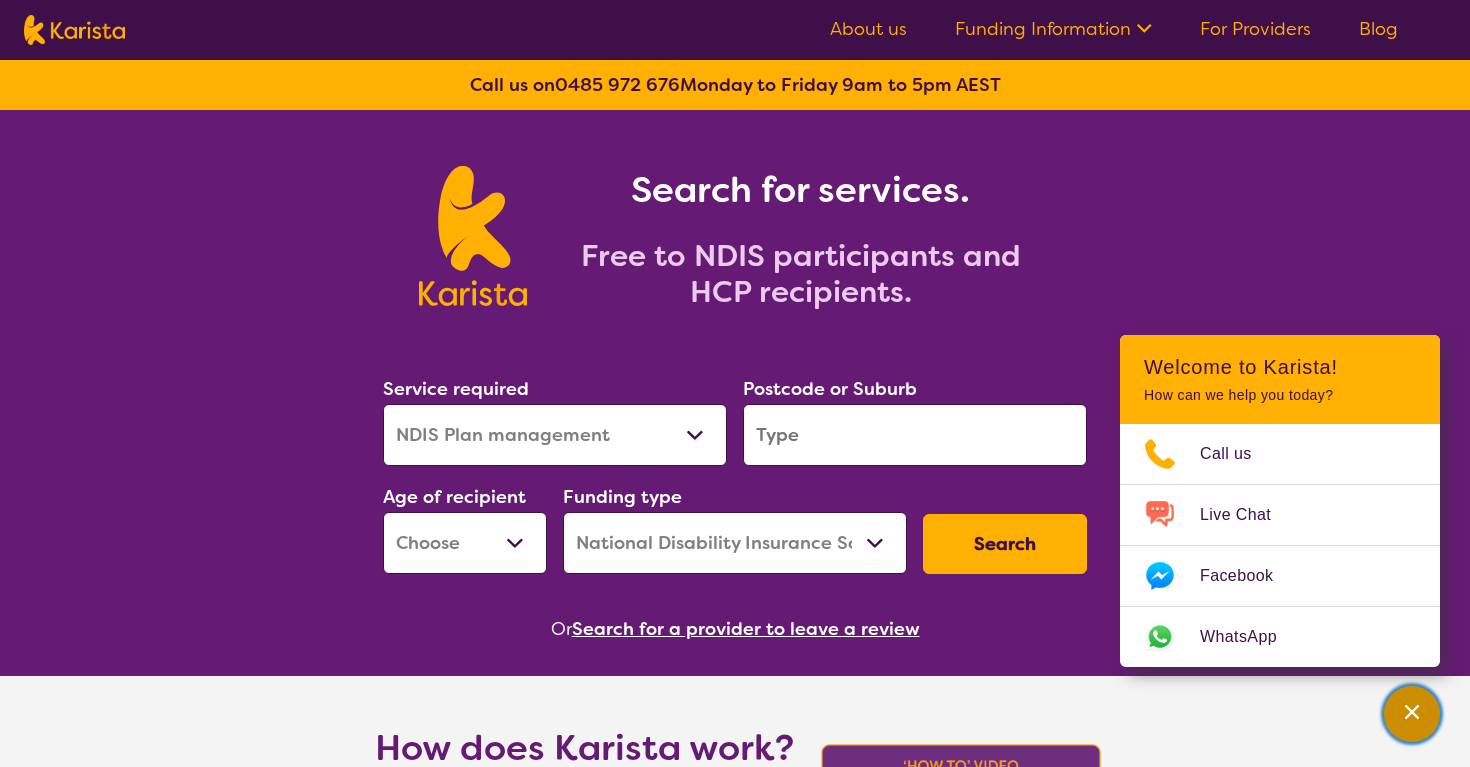 click 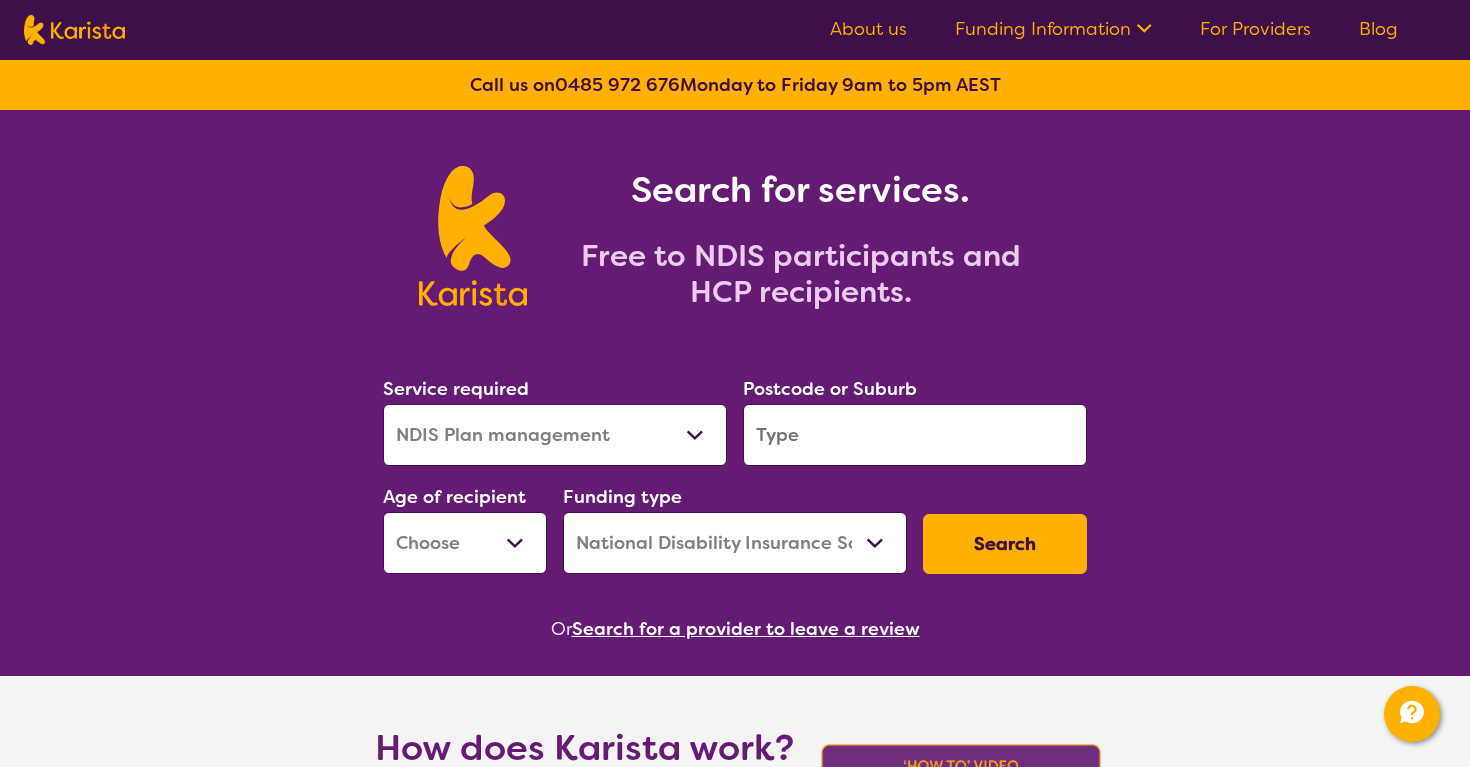 click at bounding box center (915, 435) 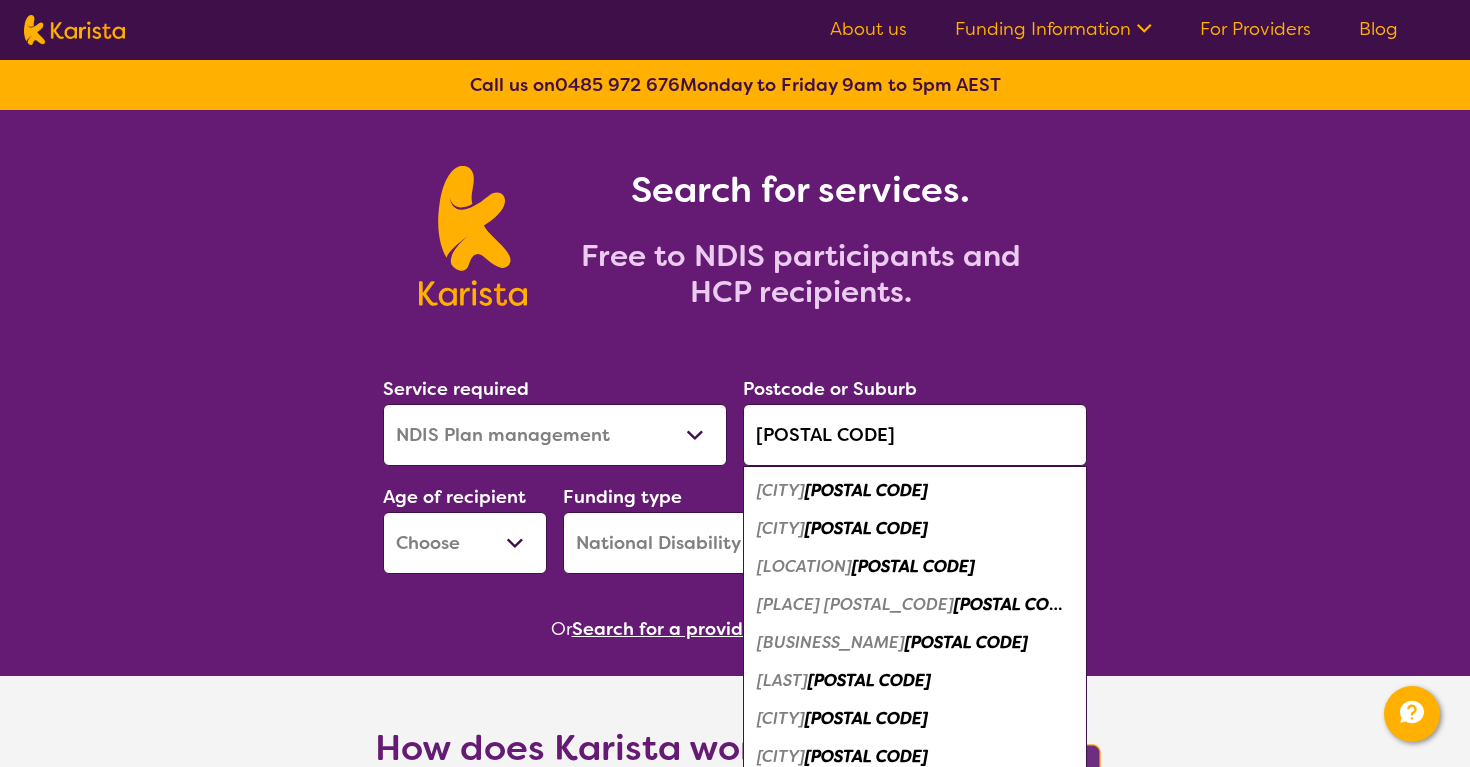 type on "[POSTAL CODE]" 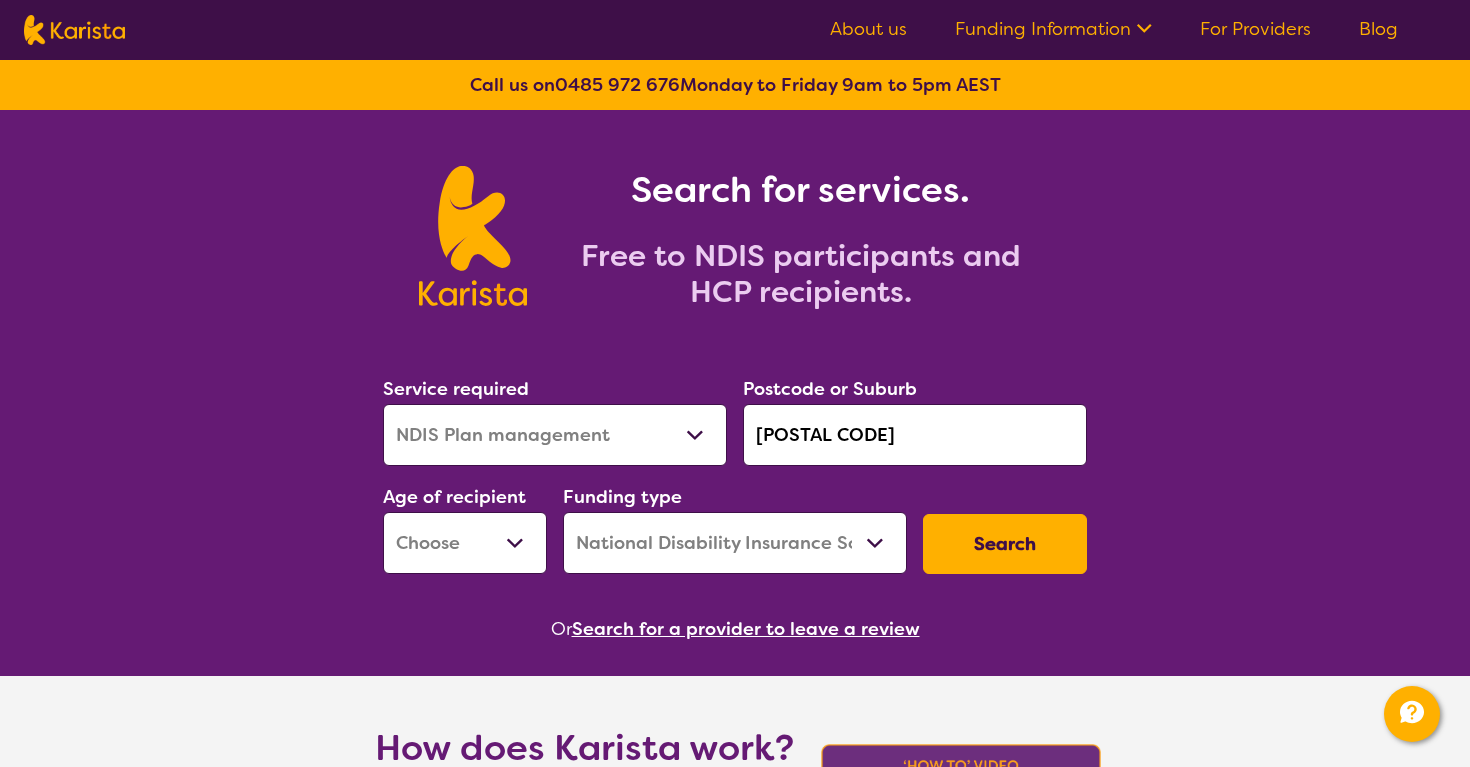 click on "Early Childhood - 0 to 9 Child - 10 to 11 Adolescent - 12 to 17 Adult - 18 to 64 Aged - 65+" at bounding box center [465, 543] 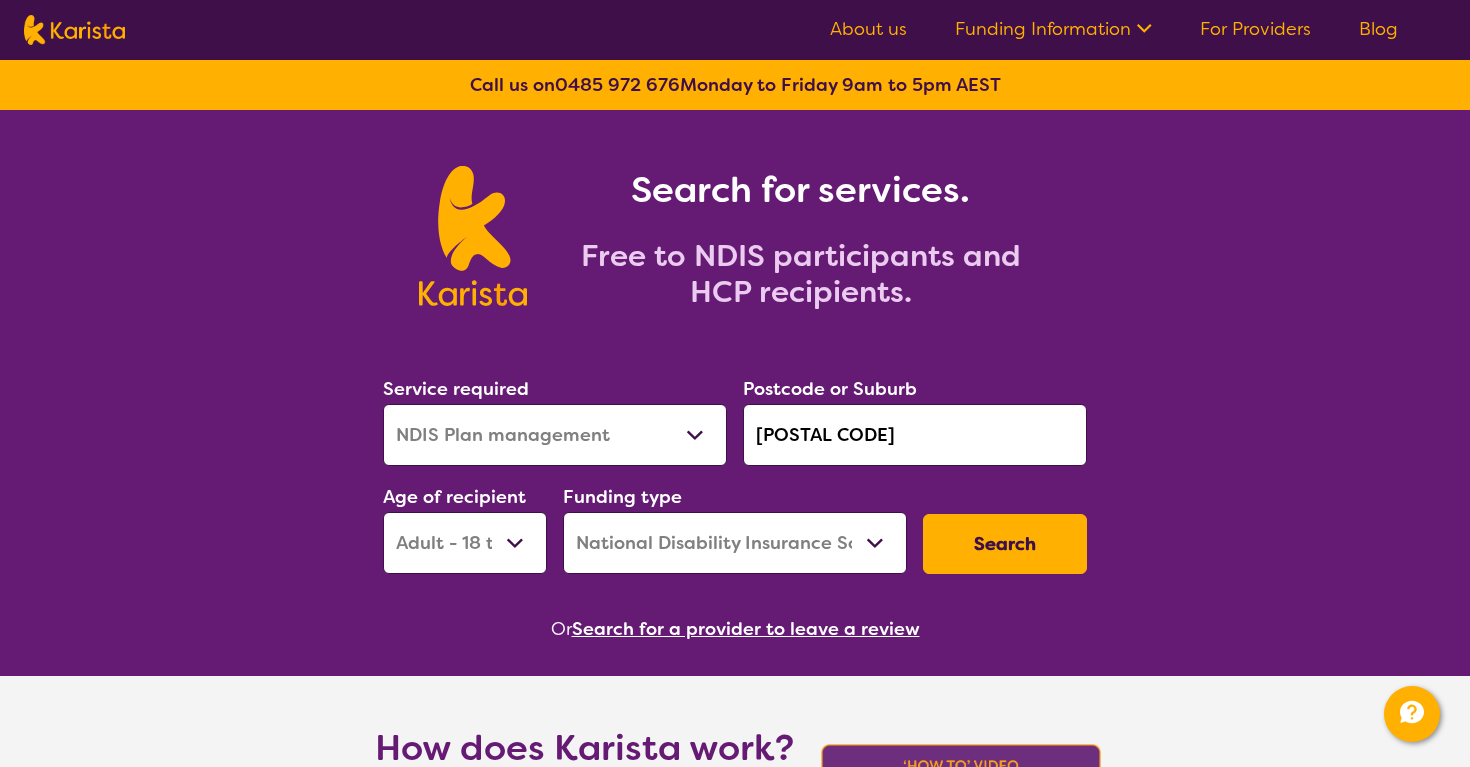 click on "Home Care Package (HCP) National Disability Insurance Scheme (NDIS) I don't know" at bounding box center [735, 543] 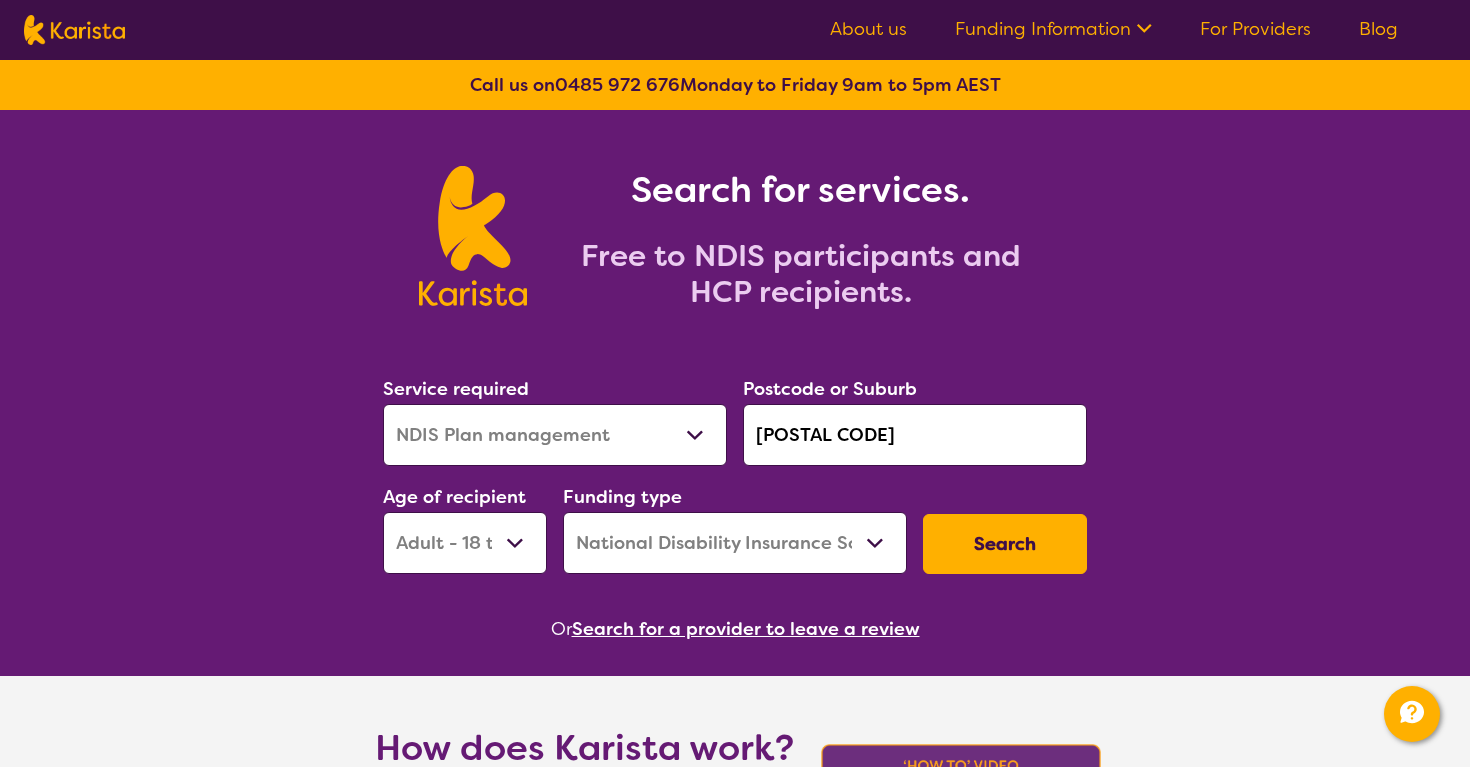 click on "Search" at bounding box center (1005, 544) 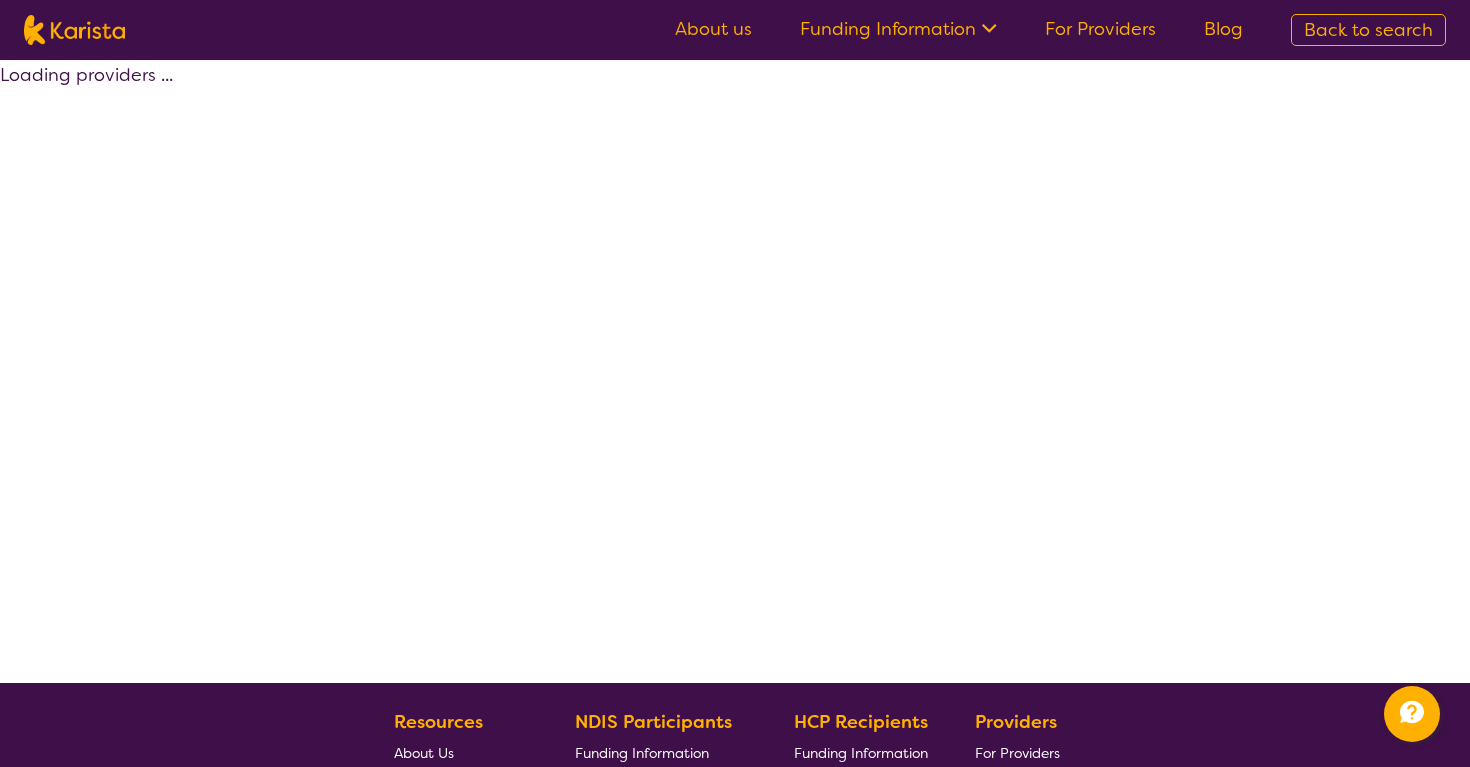 select on "by_score" 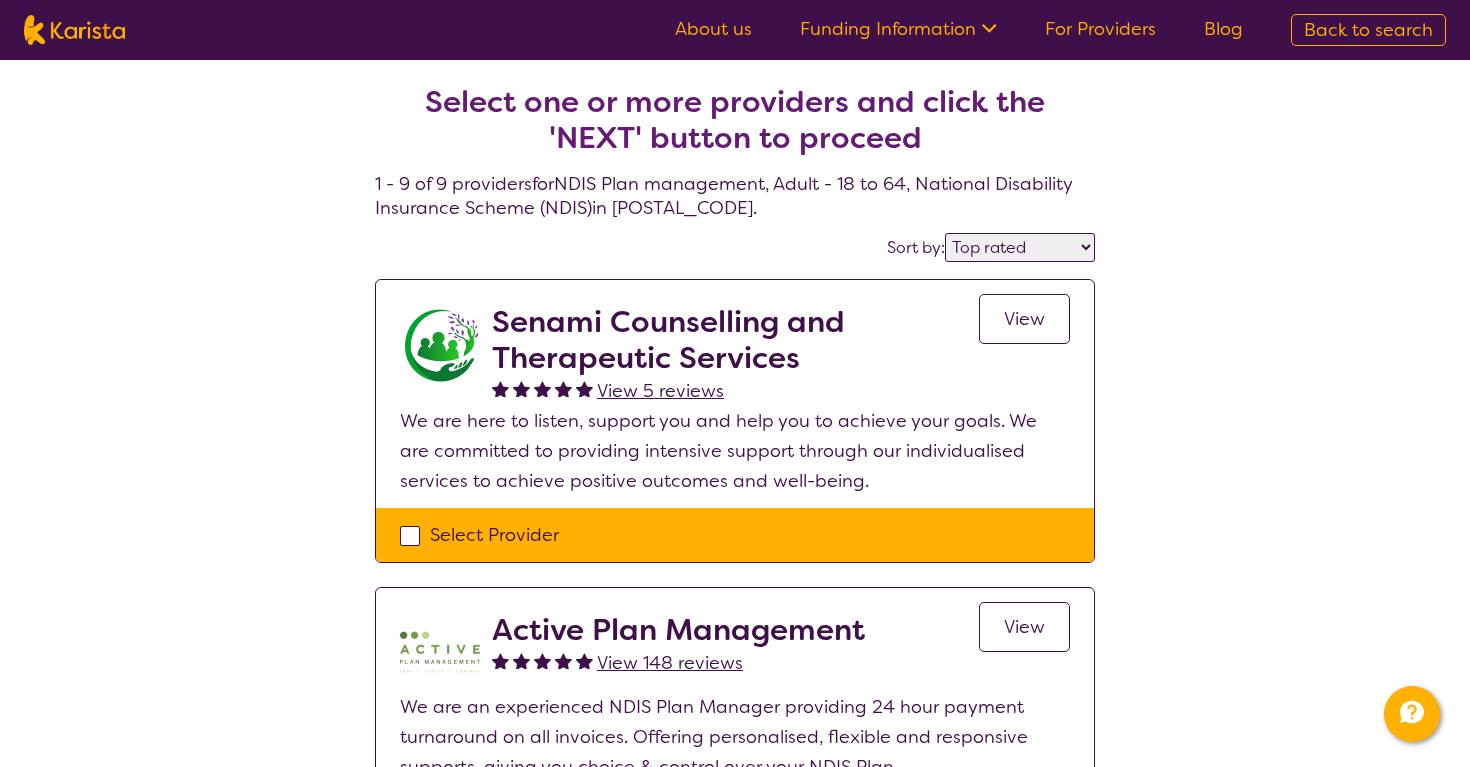 click on "View" at bounding box center (1024, 319) 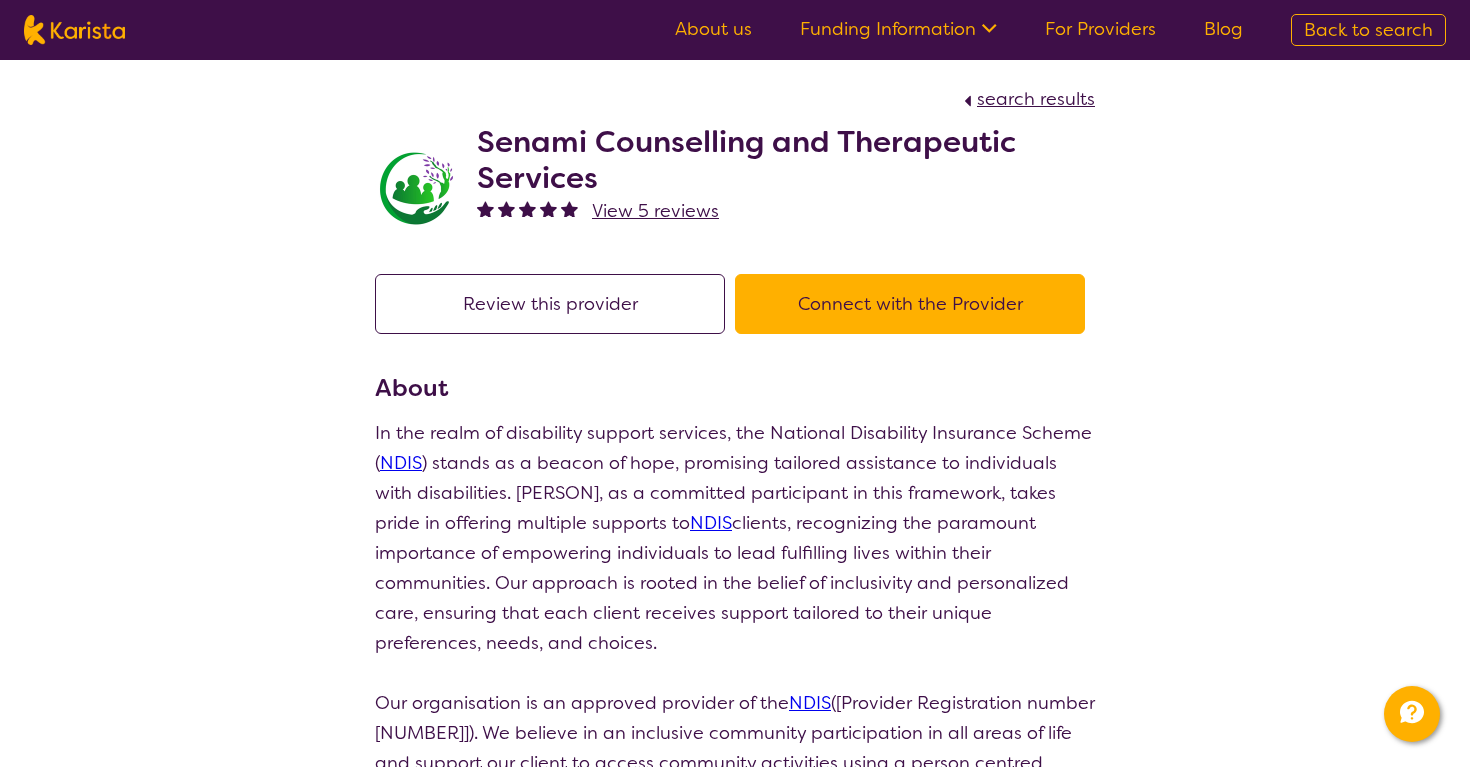 click on "Connect with the Provider" at bounding box center (910, 304) 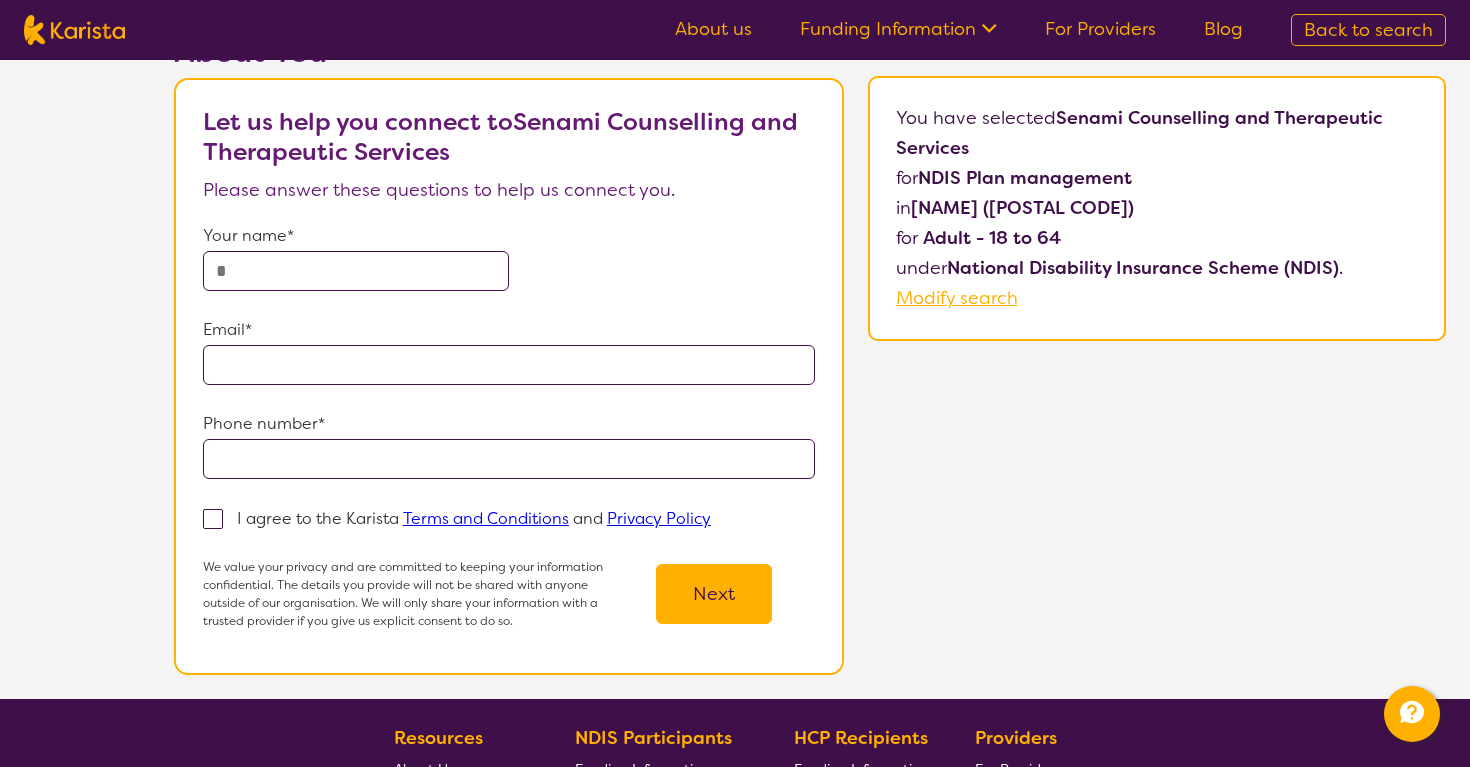 scroll, scrollTop: 124, scrollLeft: 0, axis: vertical 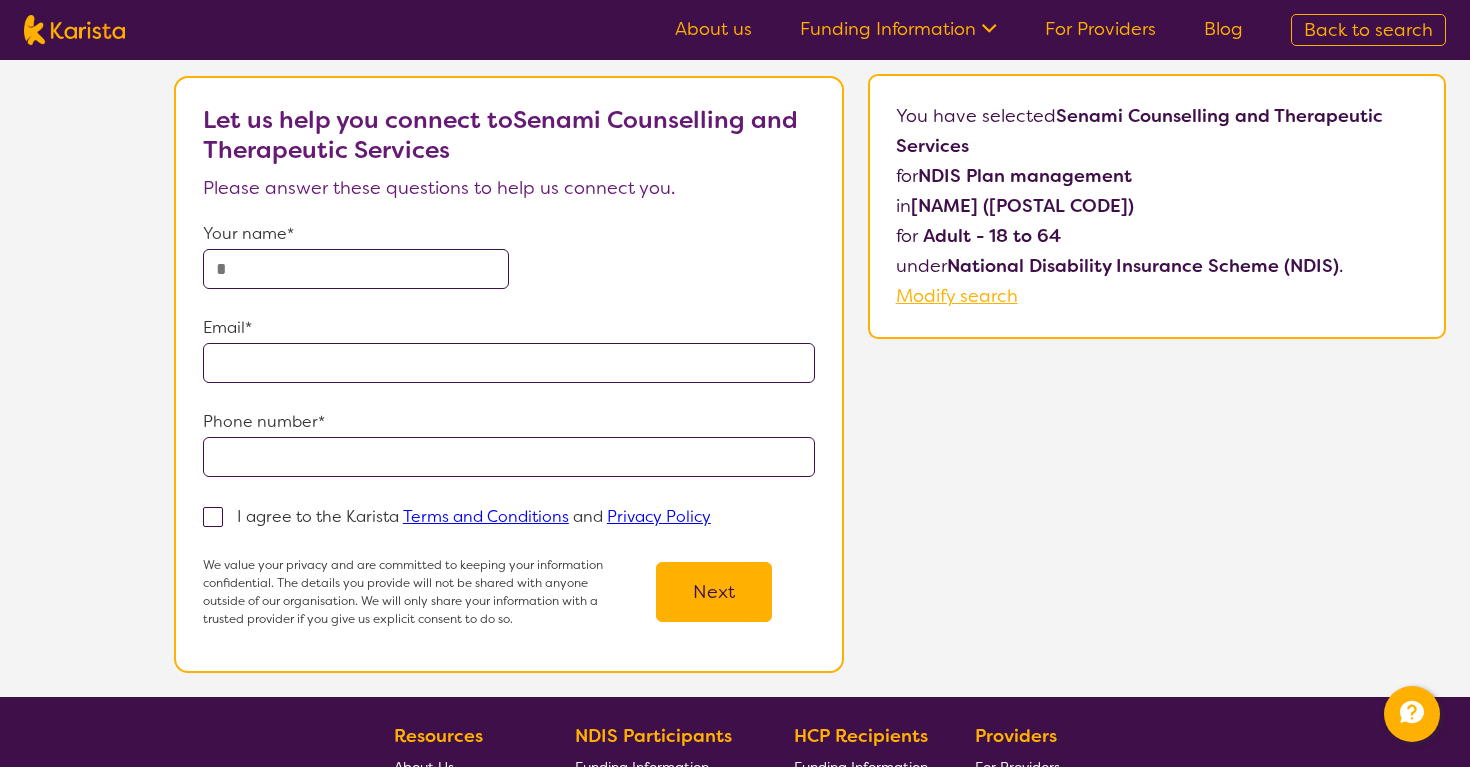 click at bounding box center [356, 269] 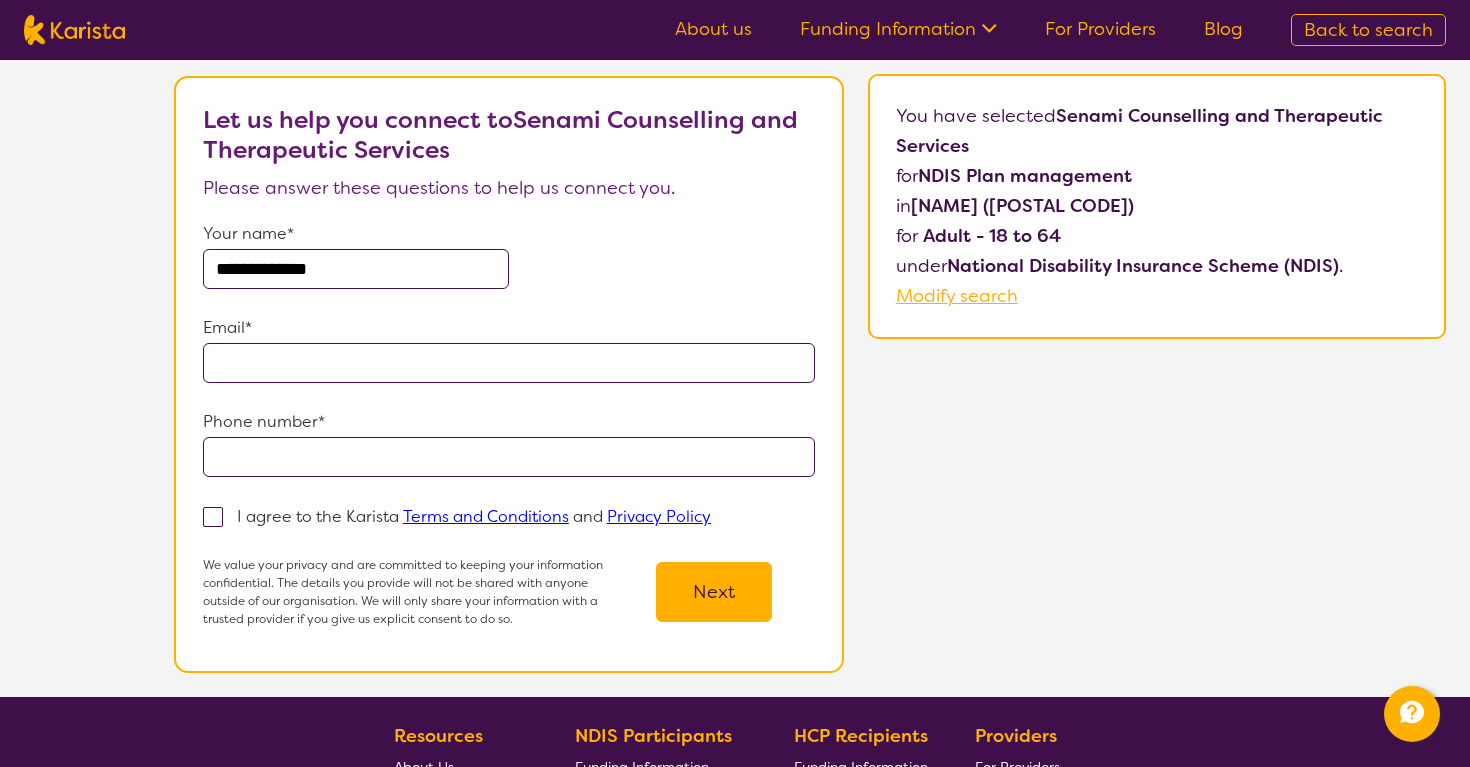 type on "**********" 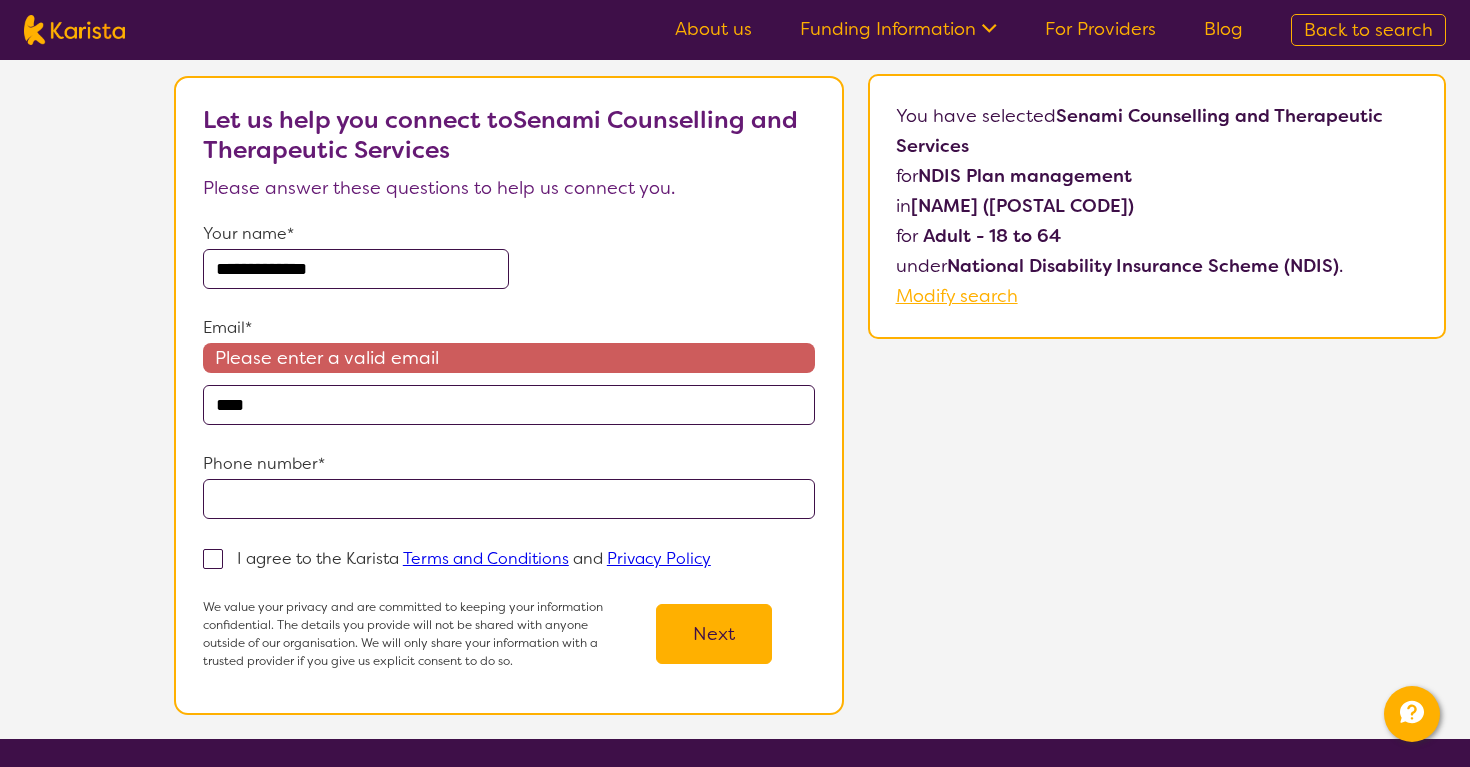 type on "**********" 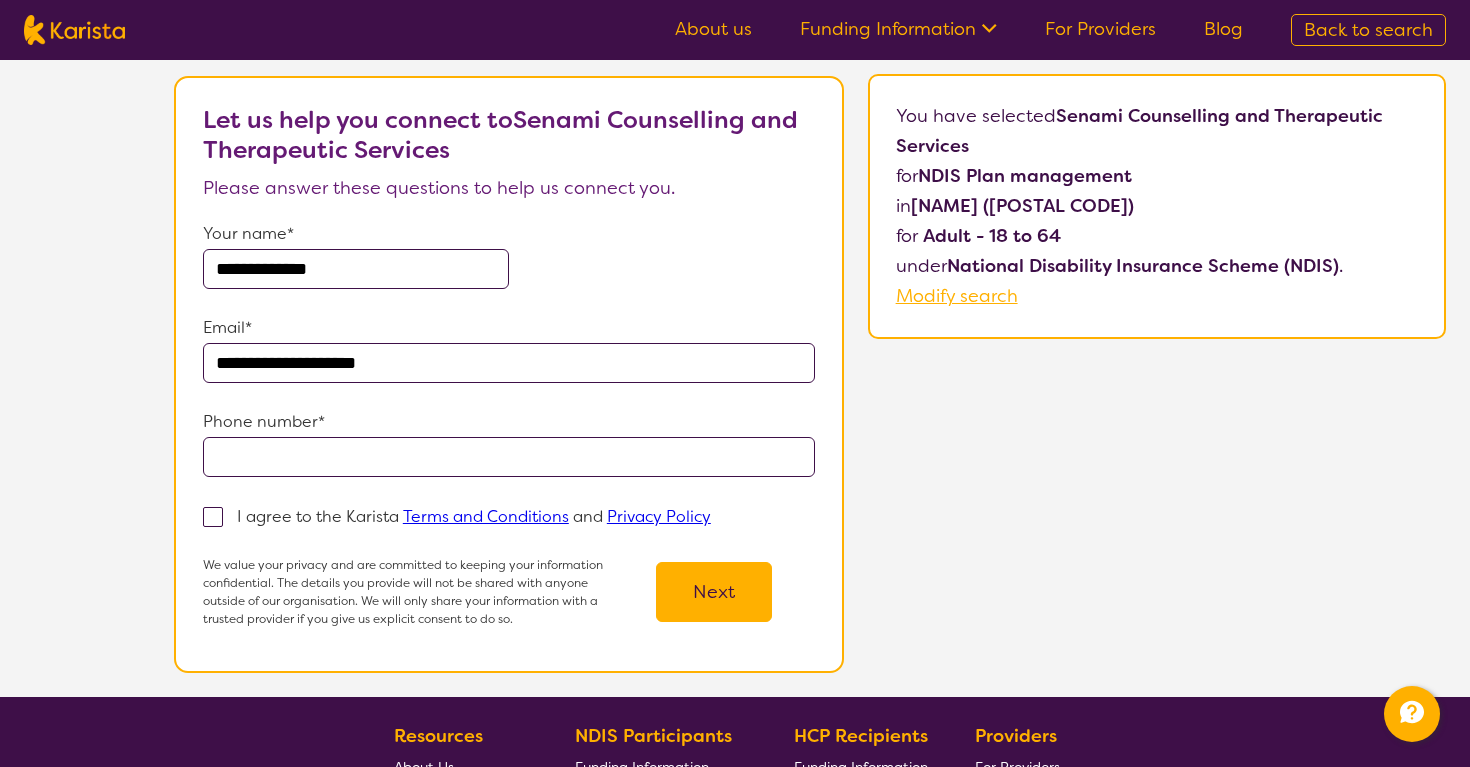 click at bounding box center [509, 457] 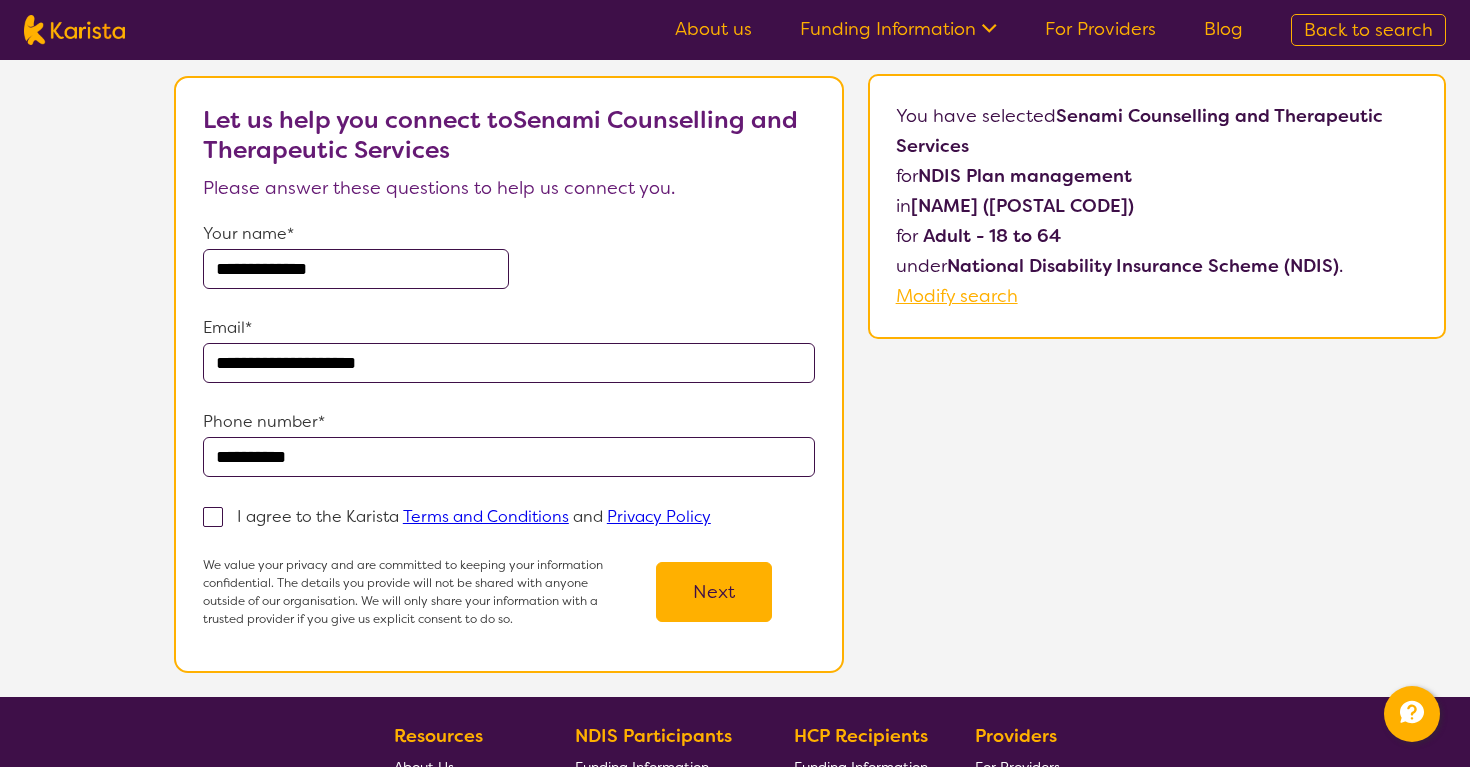 type on "**********" 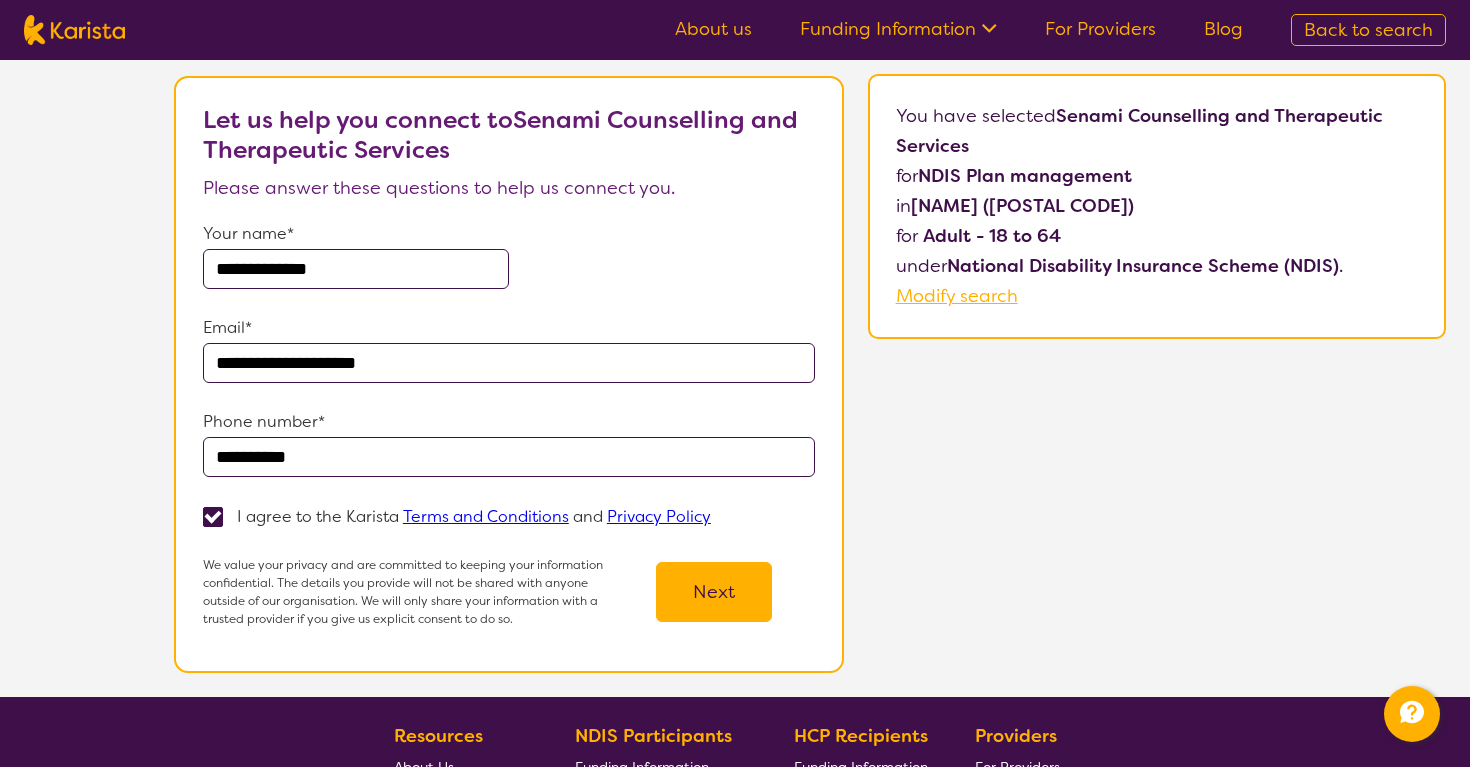 click on "Next" at bounding box center [714, 592] 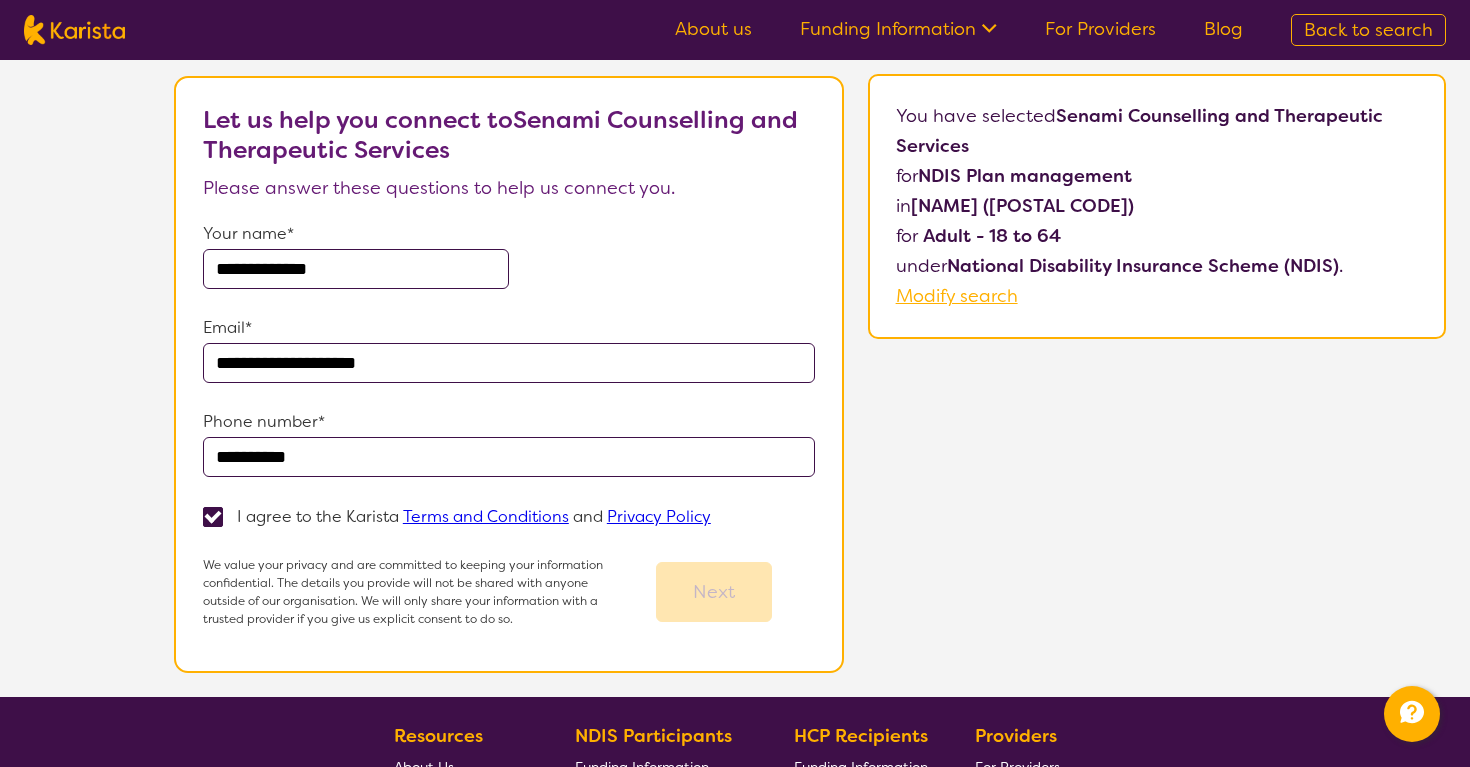 scroll, scrollTop: 0, scrollLeft: 0, axis: both 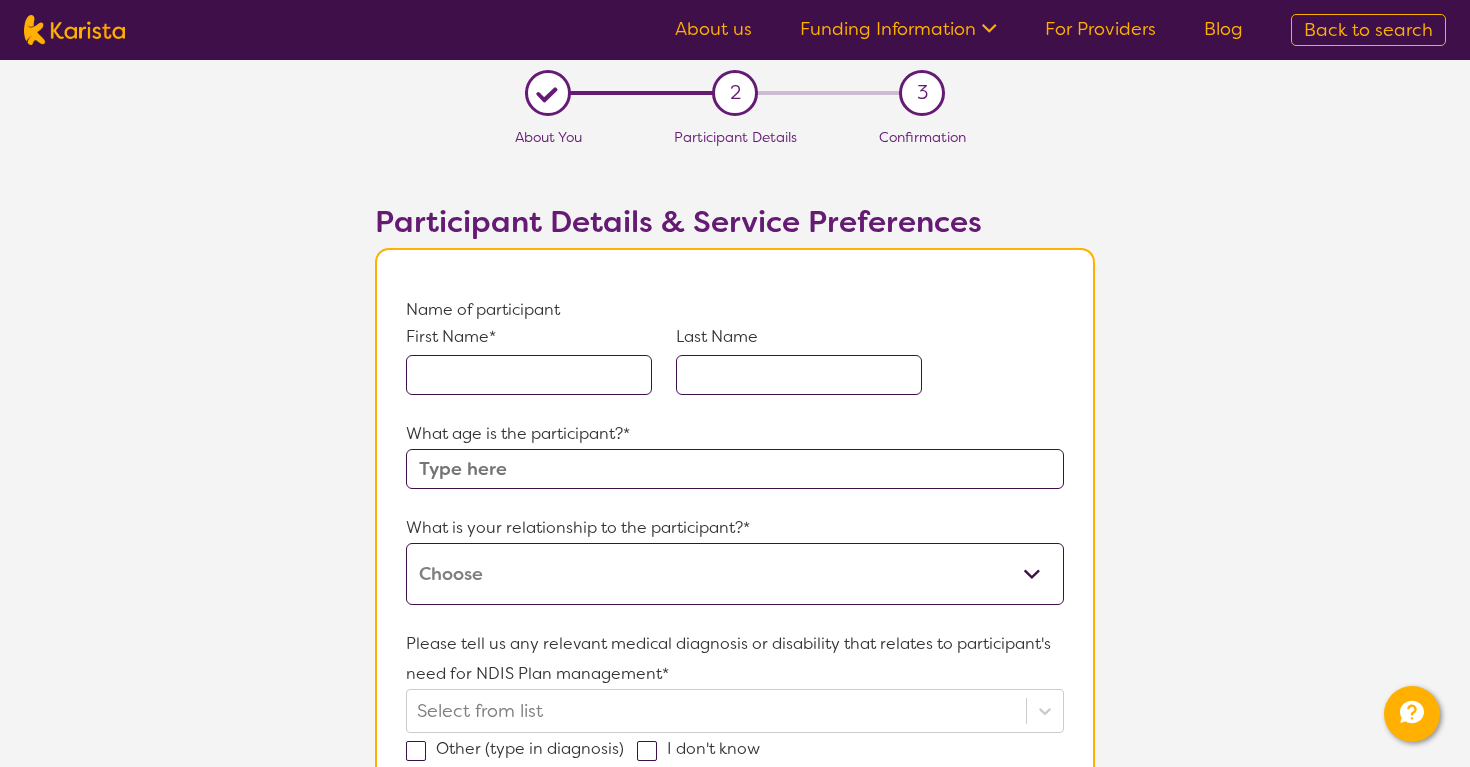click at bounding box center [529, 375] 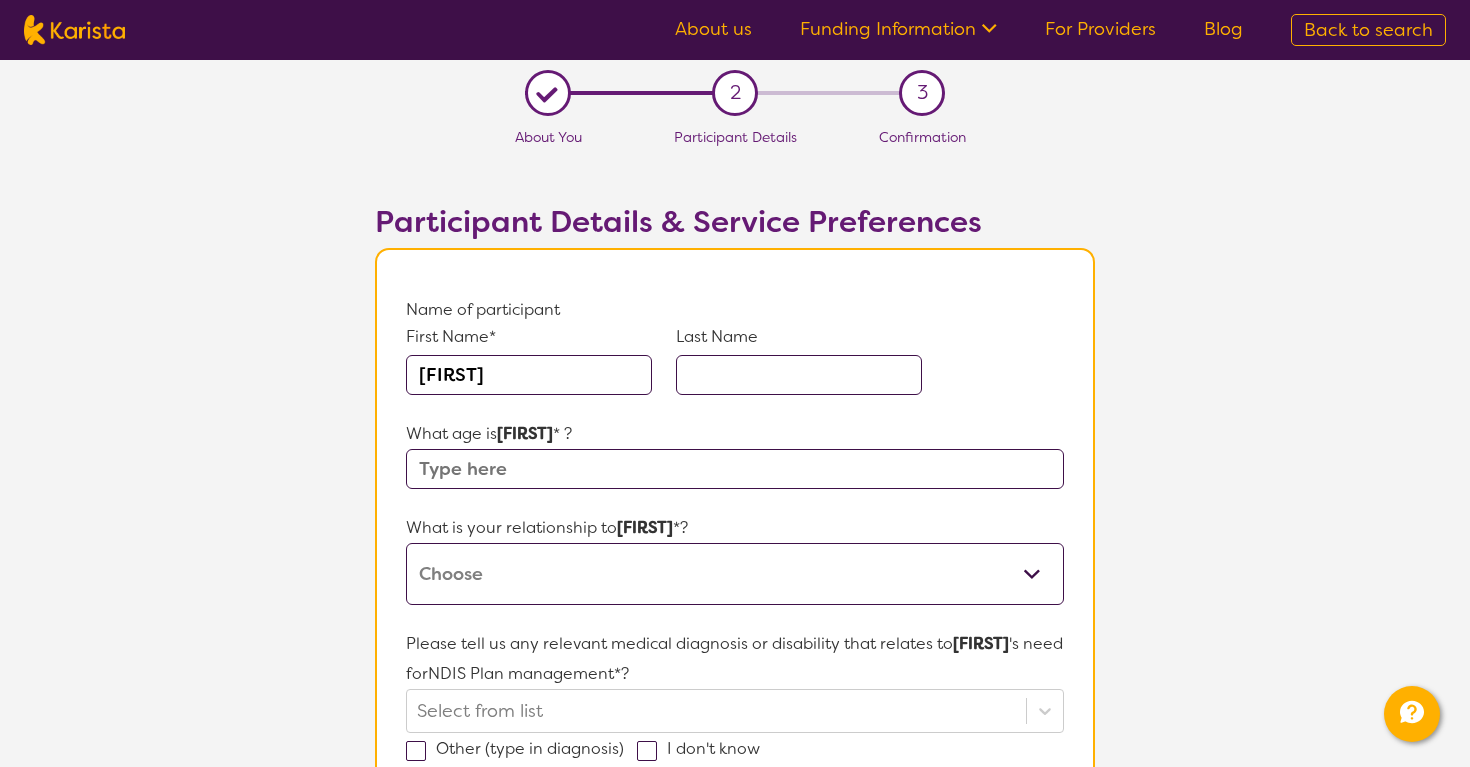 type on "[FIRST]" 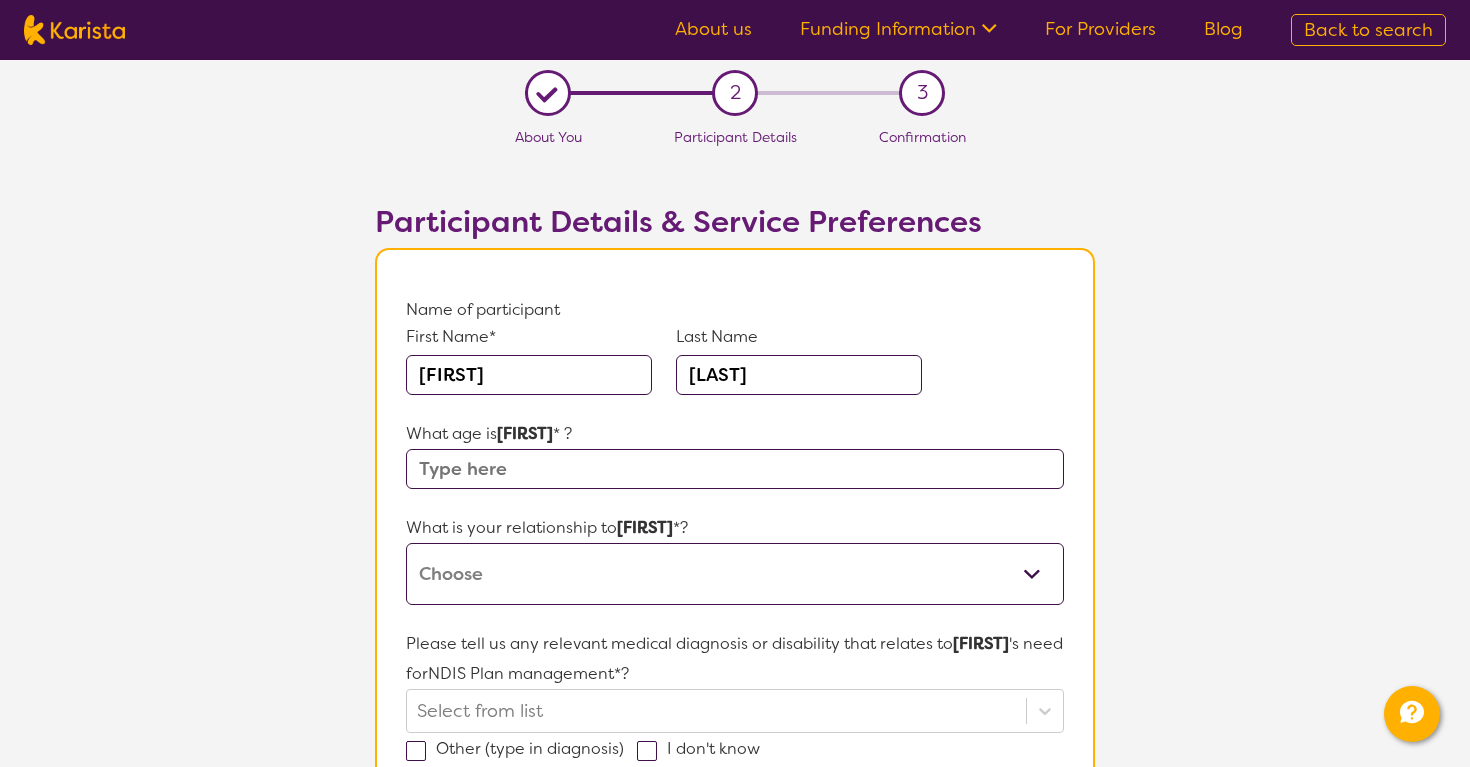 type on "[LAST]" 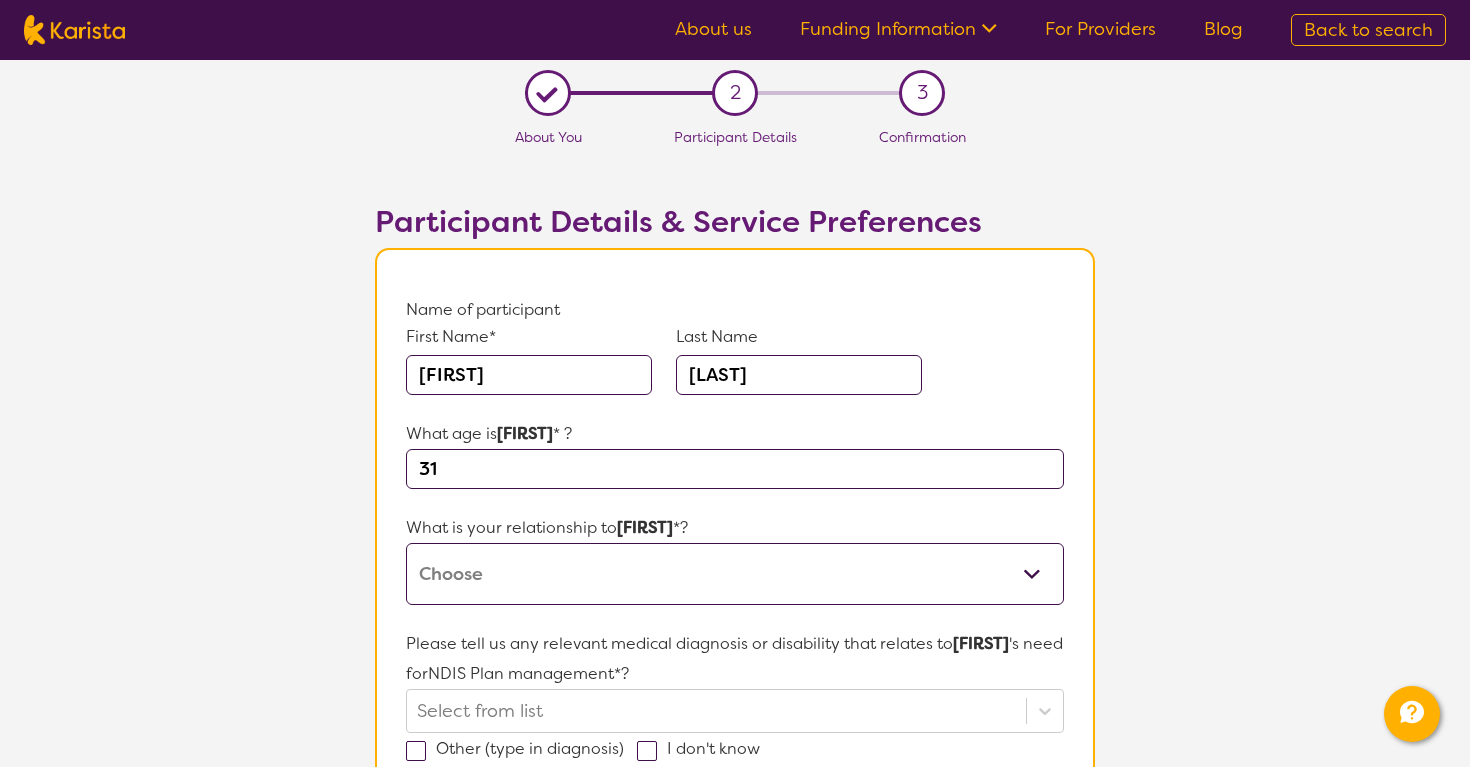 type on "31" 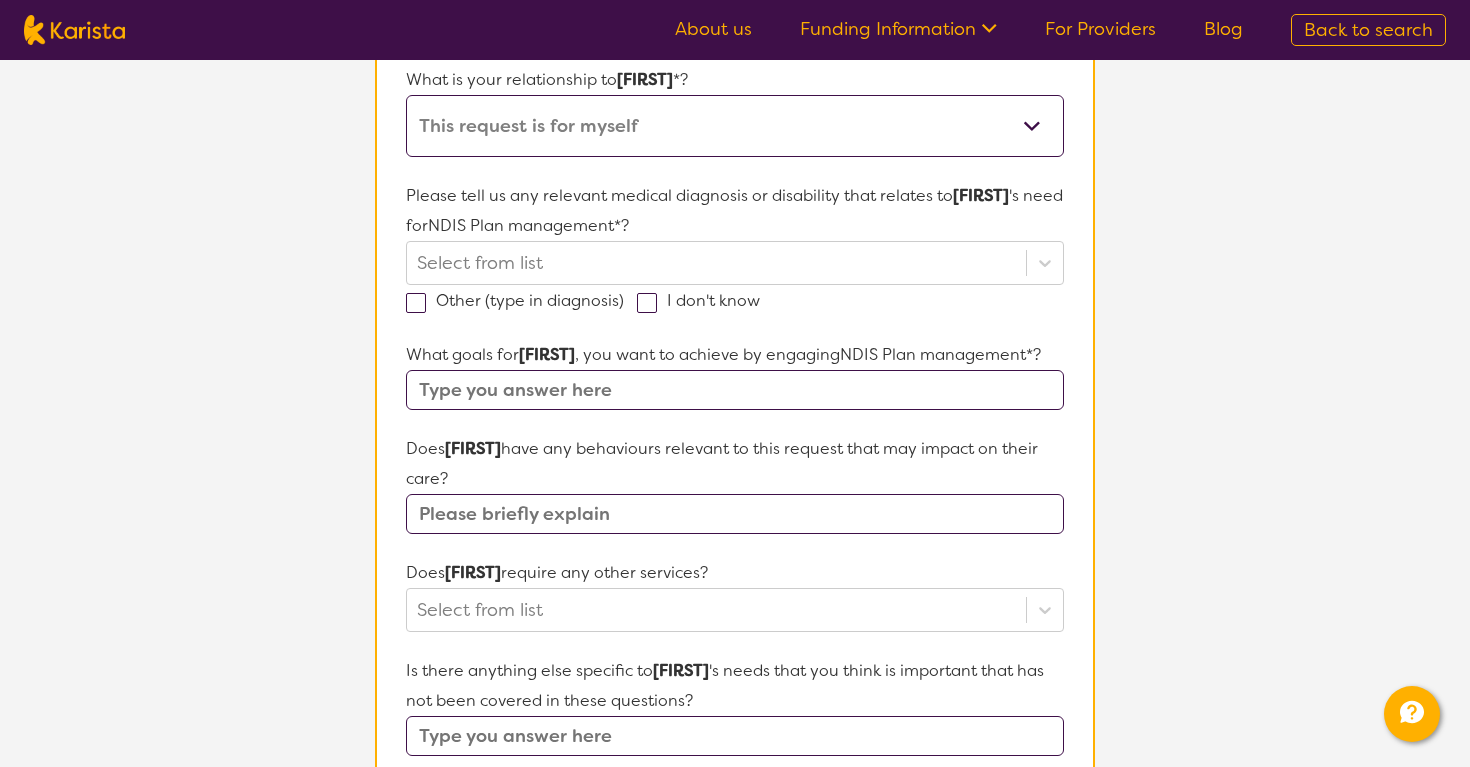scroll, scrollTop: 455, scrollLeft: 0, axis: vertical 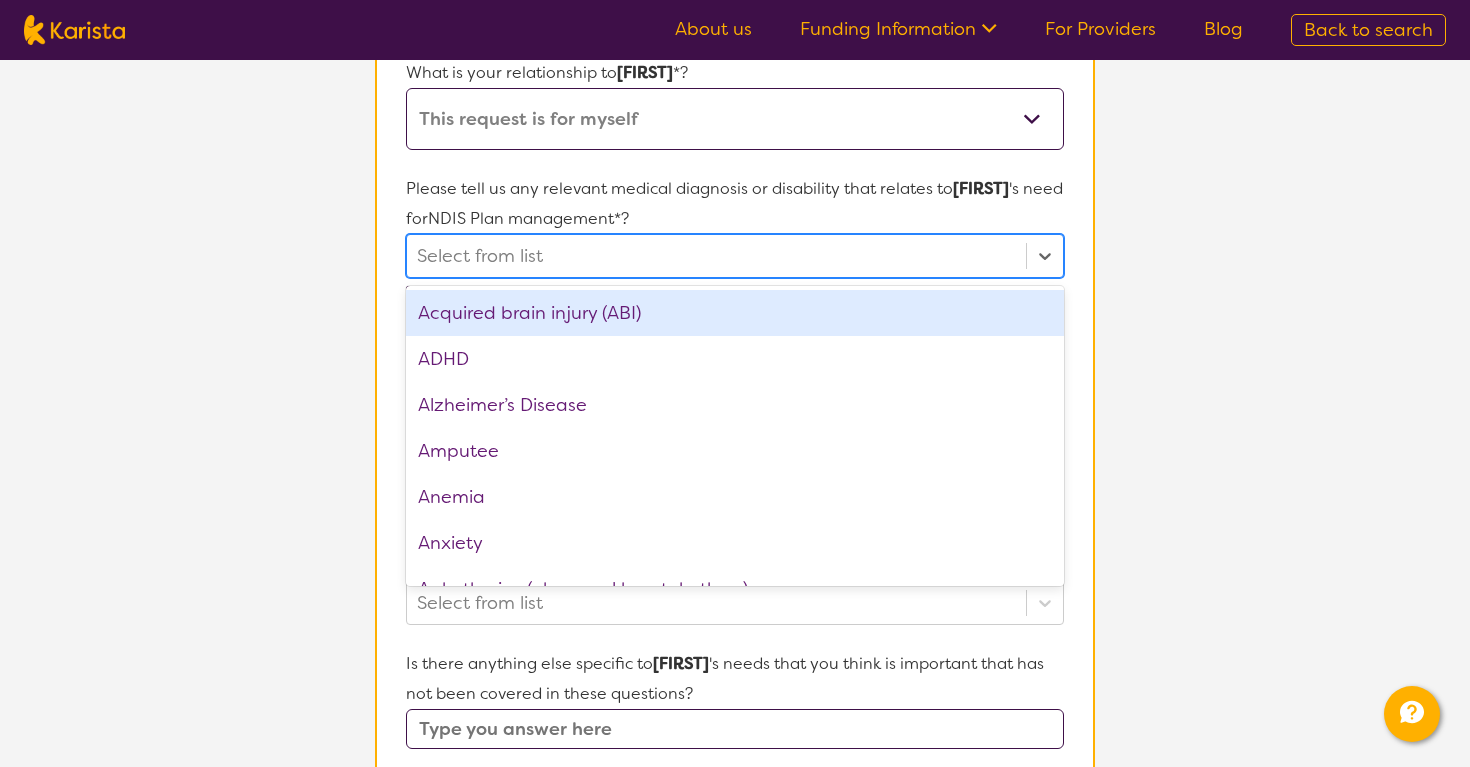 click at bounding box center (716, 256) 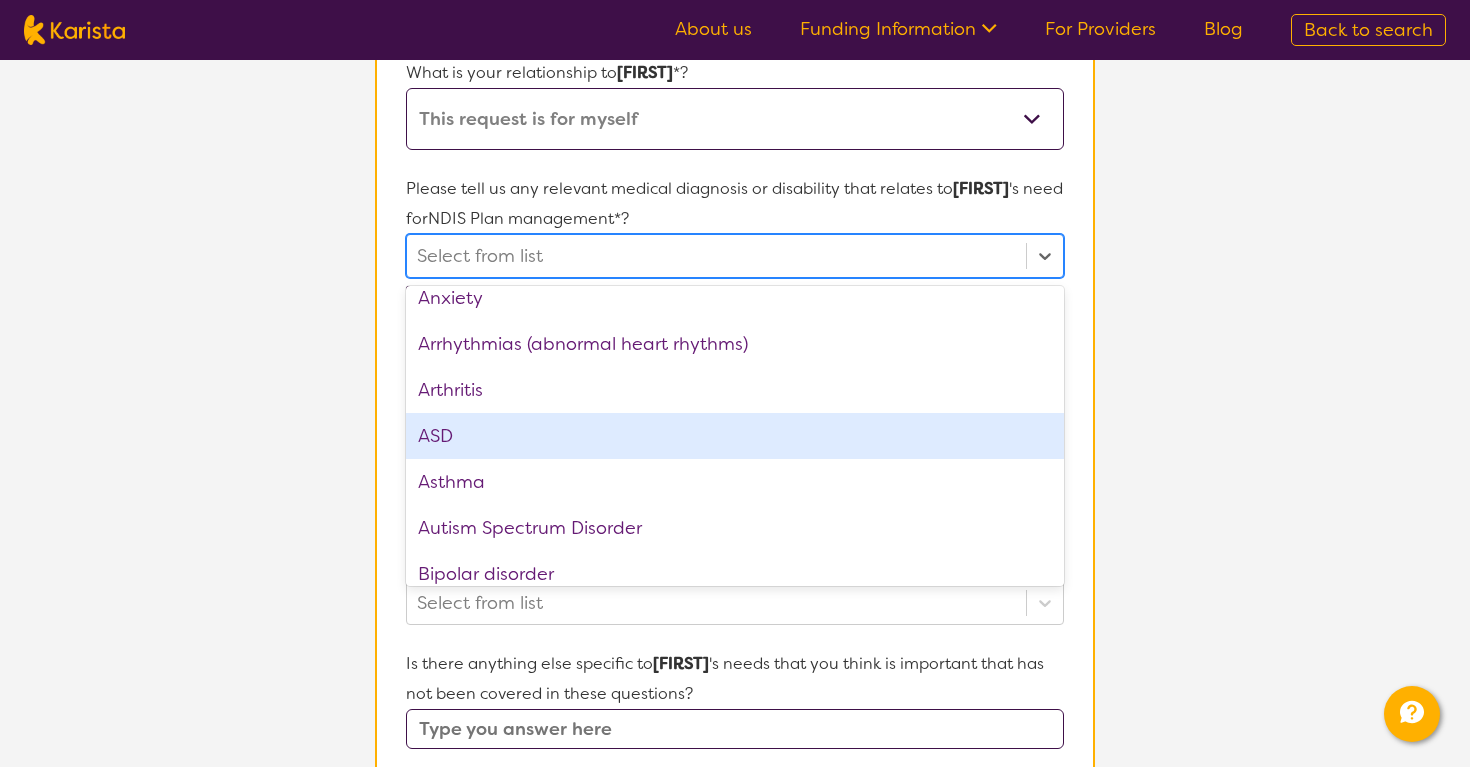 scroll, scrollTop: 246, scrollLeft: 0, axis: vertical 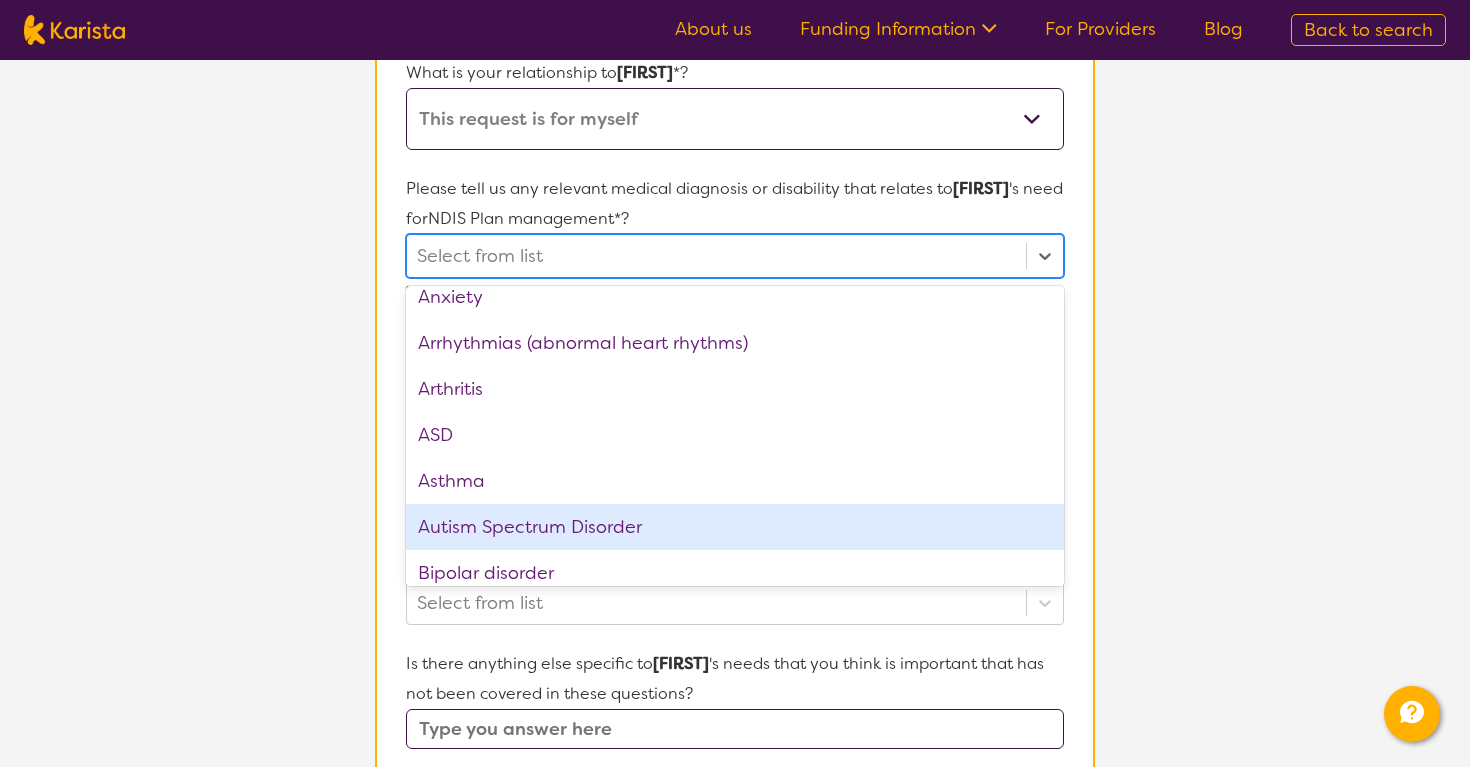 click on "Autism Spectrum Disorder" at bounding box center (735, 527) 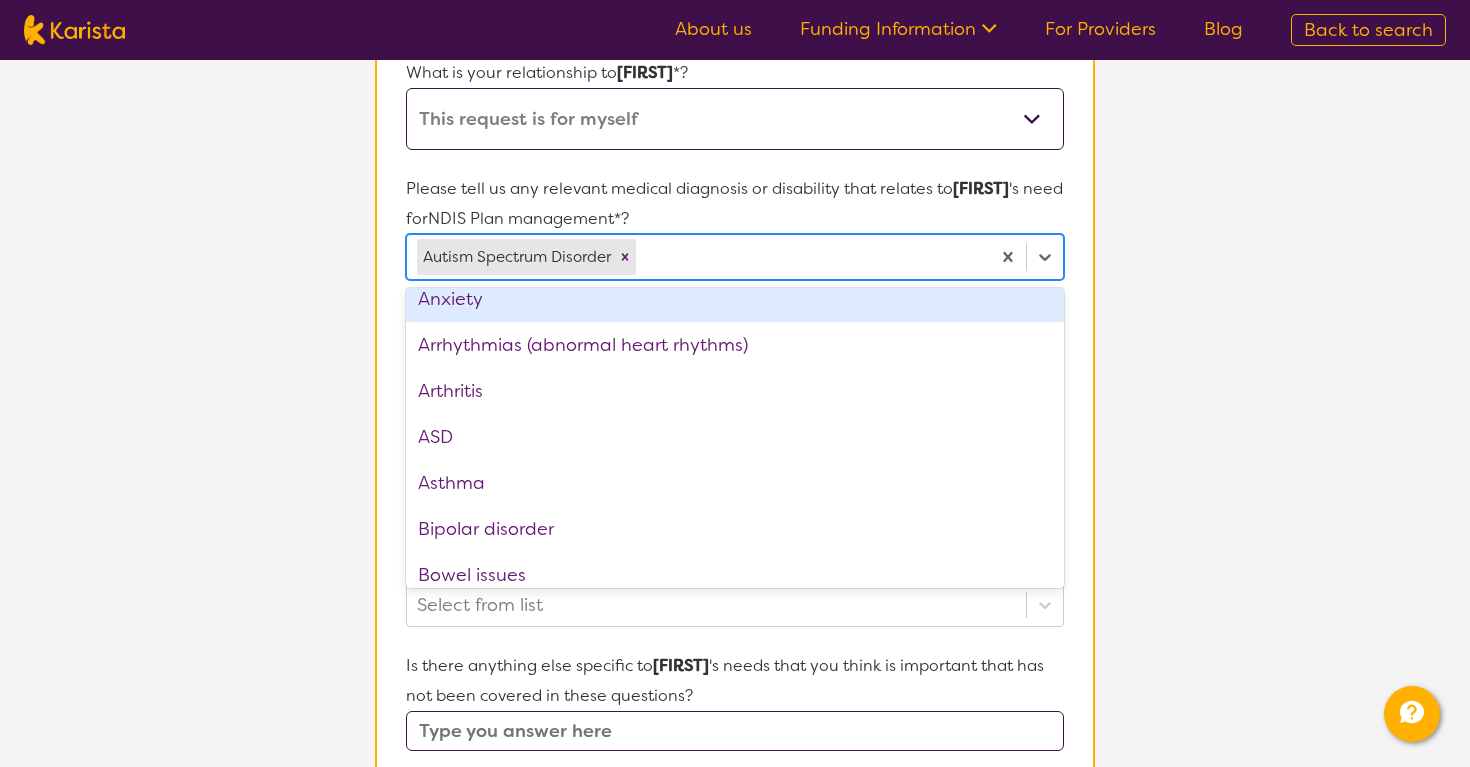 click on "L About You 2 Participant Details 3 Confirmation Participant Details & Service Preferences Name of participant First Name* [FIRST] Last Name Hage What age is  [FIRST] * ? [AGE] What is your relationship to  [FIRST] *? This request is for myself I am their parent I am their child I am their spouse/partner I am their carer I am their Support Coordinator I am their Local Area Coordinator I am their Child Safety Officer I am their Aged Care Case Worker Other Please tell us any relevant medical diagnosis or disability that relates to  [FIRST] 's need for  NDIS Plan management *? option Autism Spectrum Disorder, selected. option Anxiety focused, 6 of 74. 74 results available. Use Up and Down to choose options, press Enter to select the currently focused option, press Escape to exit the menu, press Tab to select the option and exit the menu. Autism Spectrum Disorder Acquired brain injury (ABI) ADHD Alzheimer’s Disease Amputee Anemia Anxiety Arrhythmias (abnormal heart rhythms) Arthritis ASD Asthma Bowel issues *?" at bounding box center [735, 472] 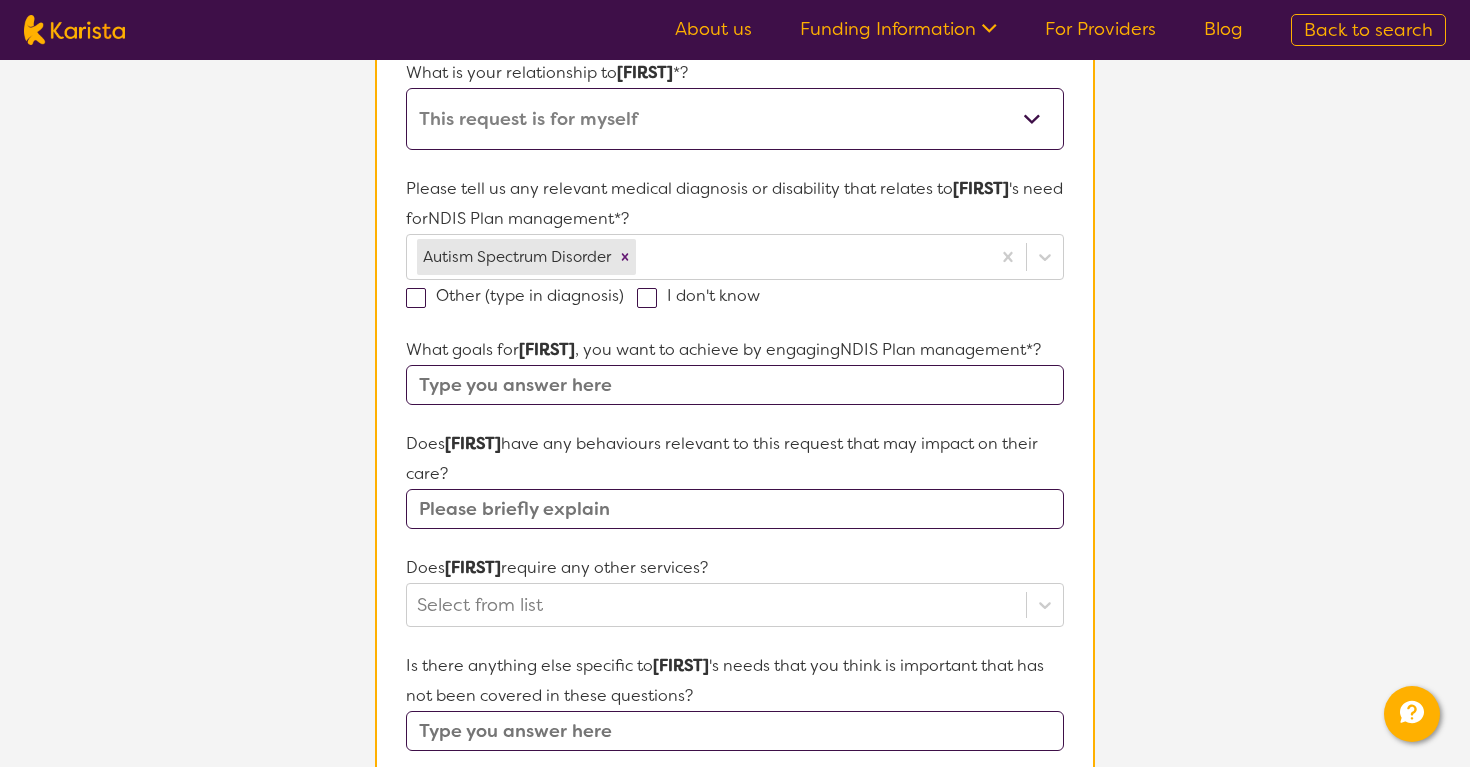 click at bounding box center [735, 385] 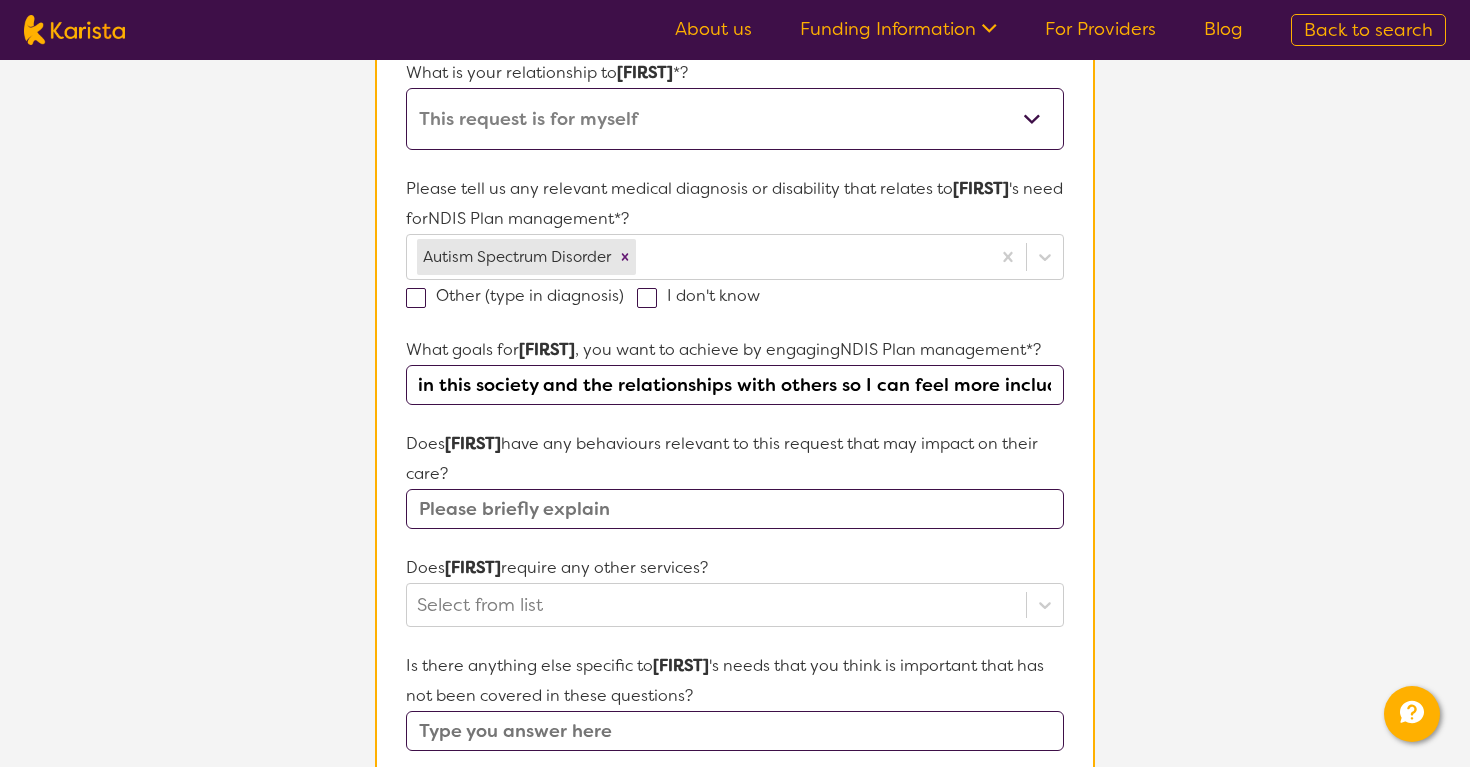scroll, scrollTop: 0, scrollLeft: 7939, axis: horizontal 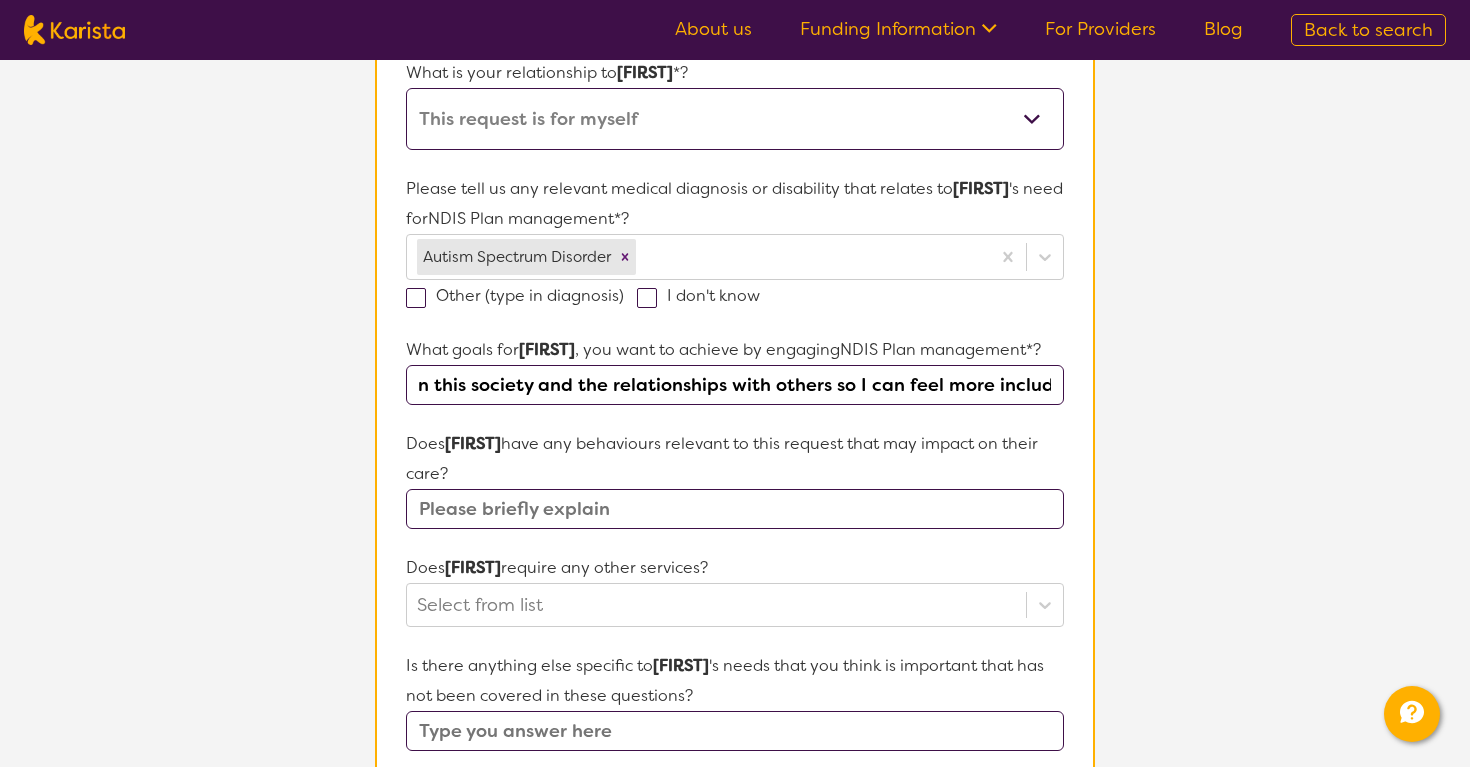 type on "I will learn and put into place strategies that will help me become more independent in my home. I will continue to maintain as much independence in my day as I can. My LAC will support me with connecting to appropriate supports., I would like to increase my independence in the community by participating in social activities and sporting activities I enjoy. I also like to go to the shops and need to attend appointments from time to time.,I would like to better understand my sensory sensitivities and to improve my balance, coordination and spatial awareness to be able to function better in my day to day life.,I would like to further my communication skills to improve my expressive language, non verbal and verbal communication to improve my interactions with other., I would like to develop more confidence in myself, understanding of my autism diagnosis and the impacts on me in this society and the relationships with others so I can feel more included and accepted." 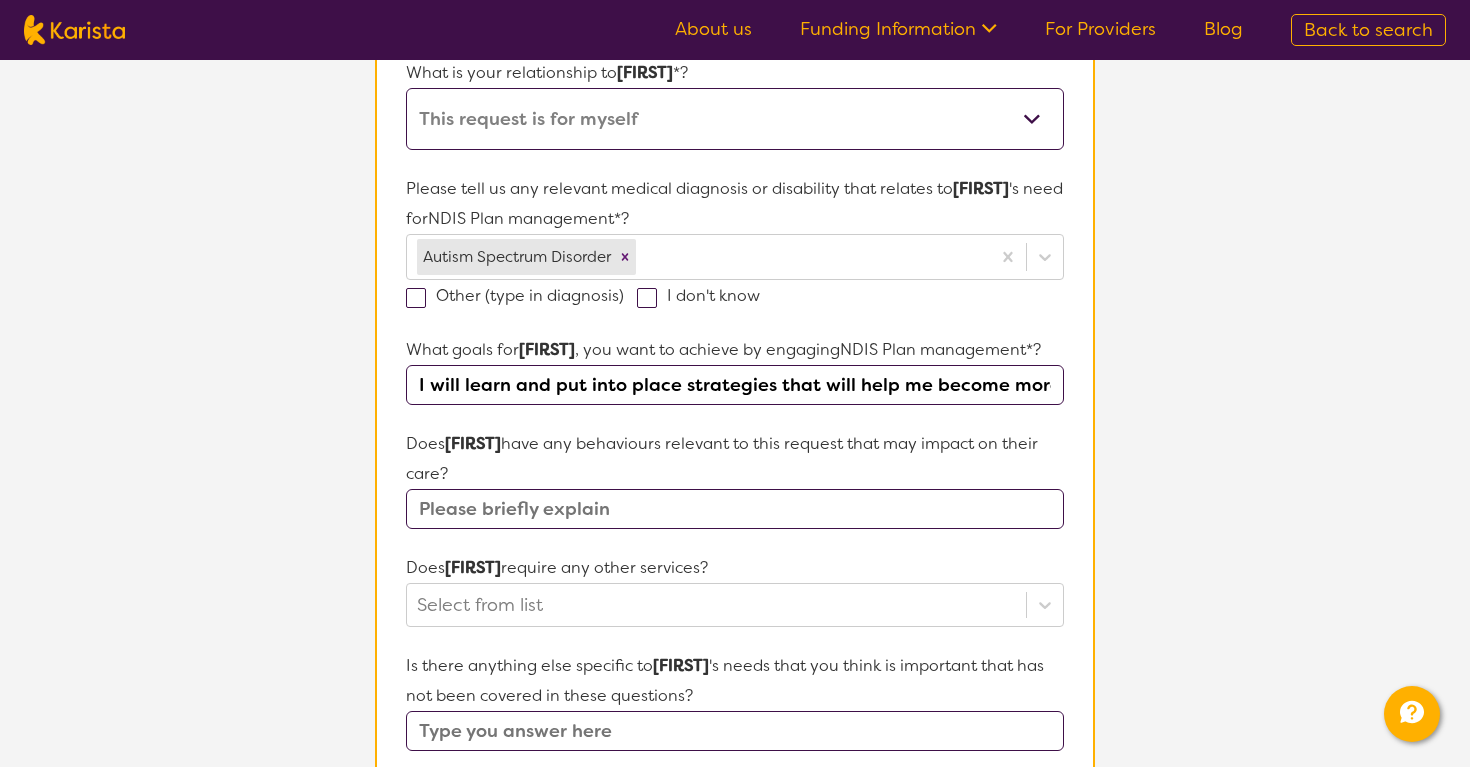 click at bounding box center (735, 509) 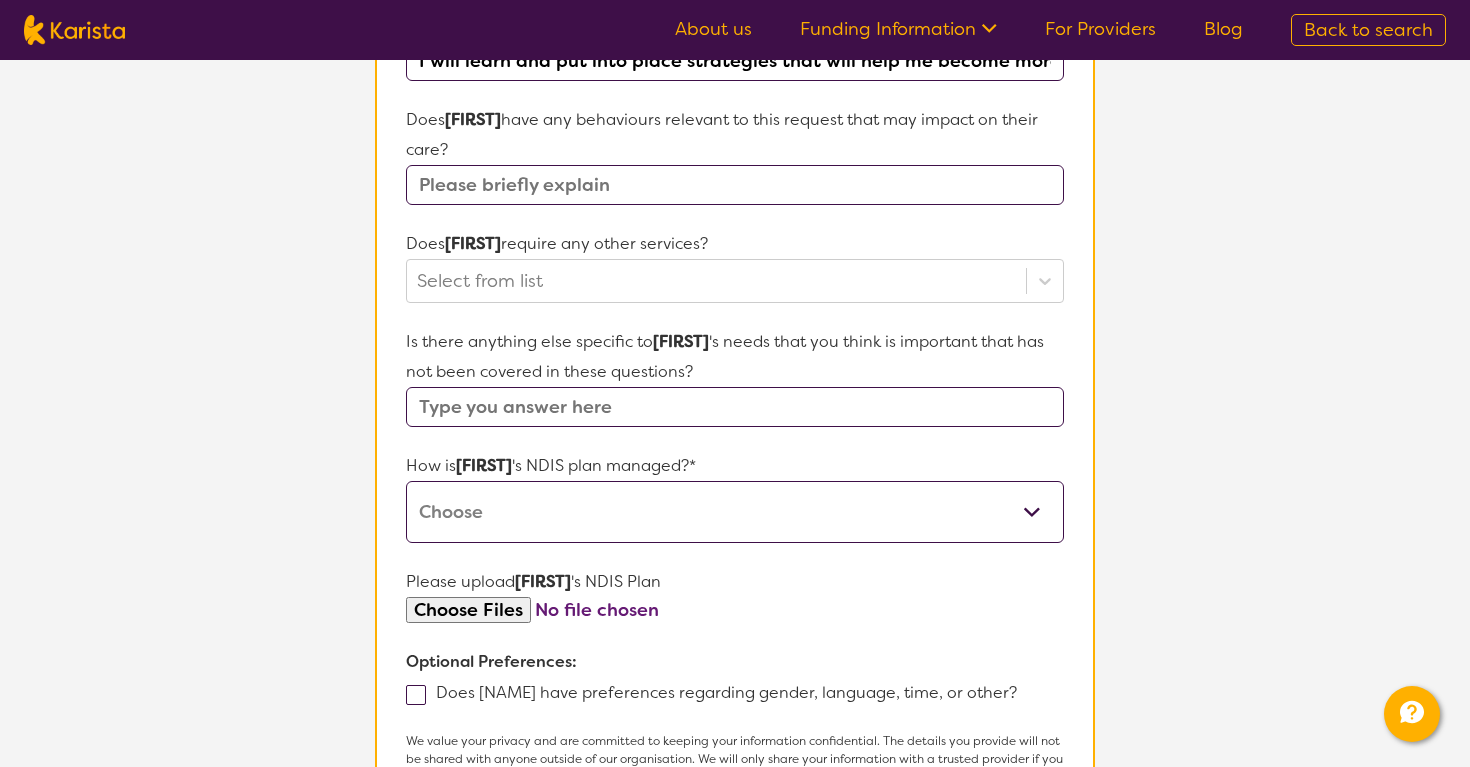 scroll, scrollTop: 786, scrollLeft: 0, axis: vertical 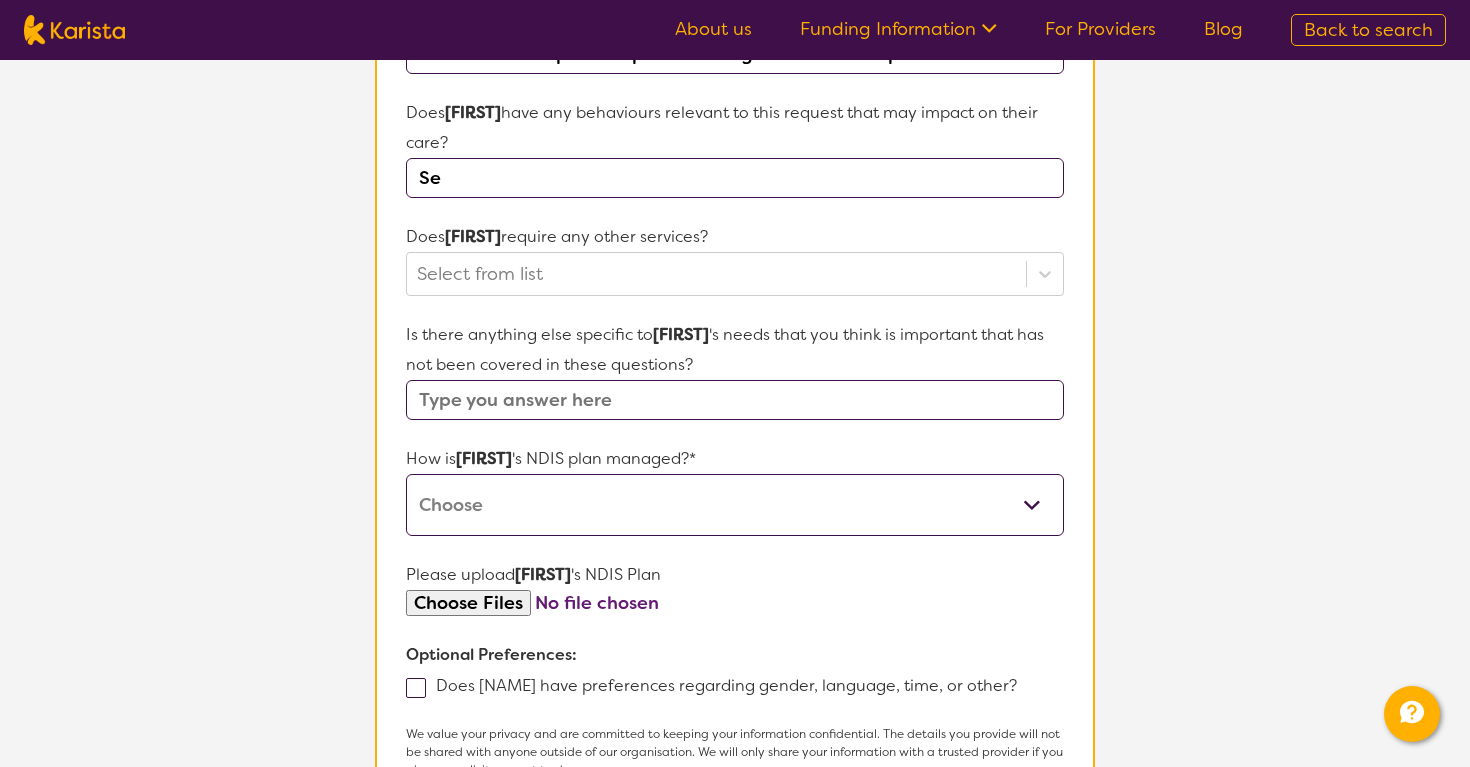type on "S" 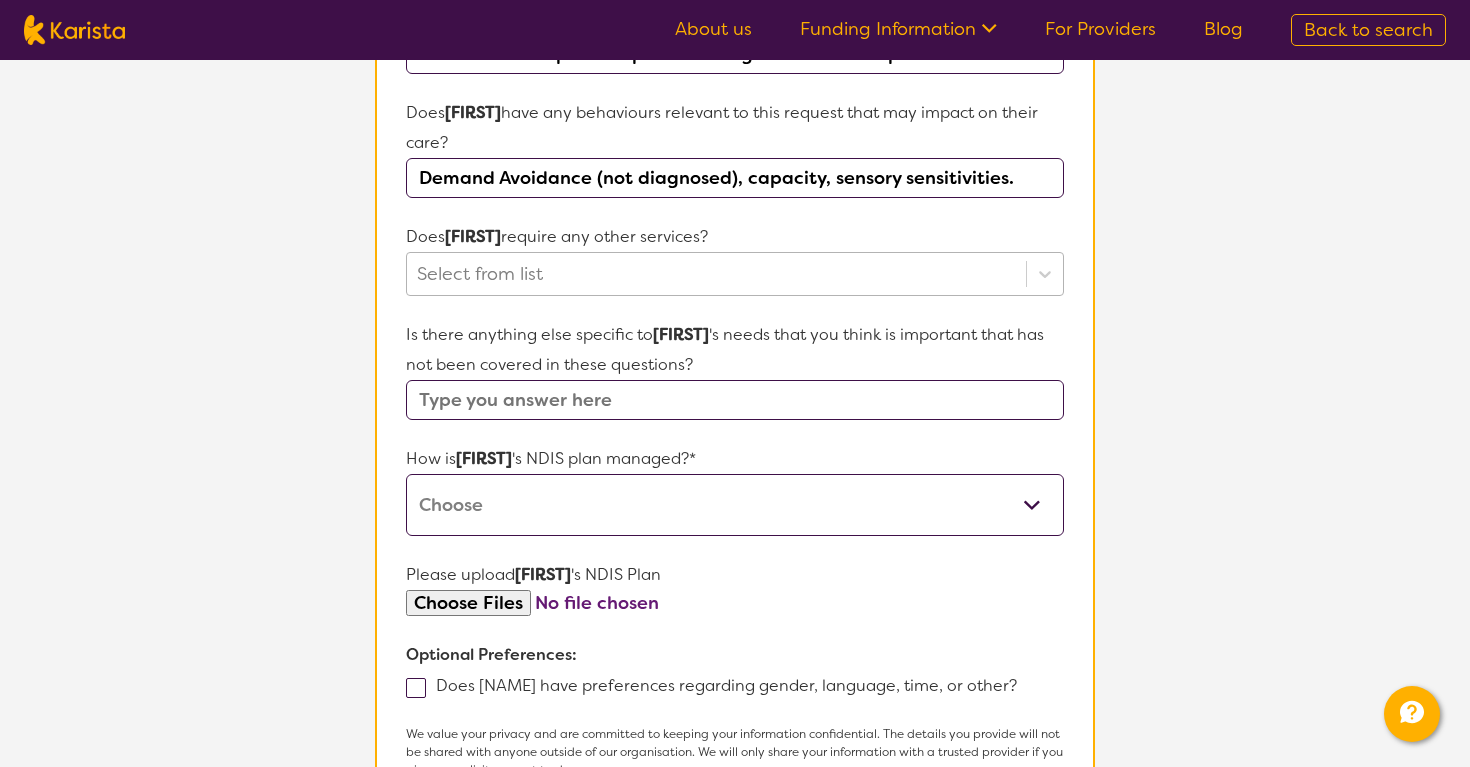type on "Demand Avoidance (not diagnosed), capacity, sensory sensitivities." 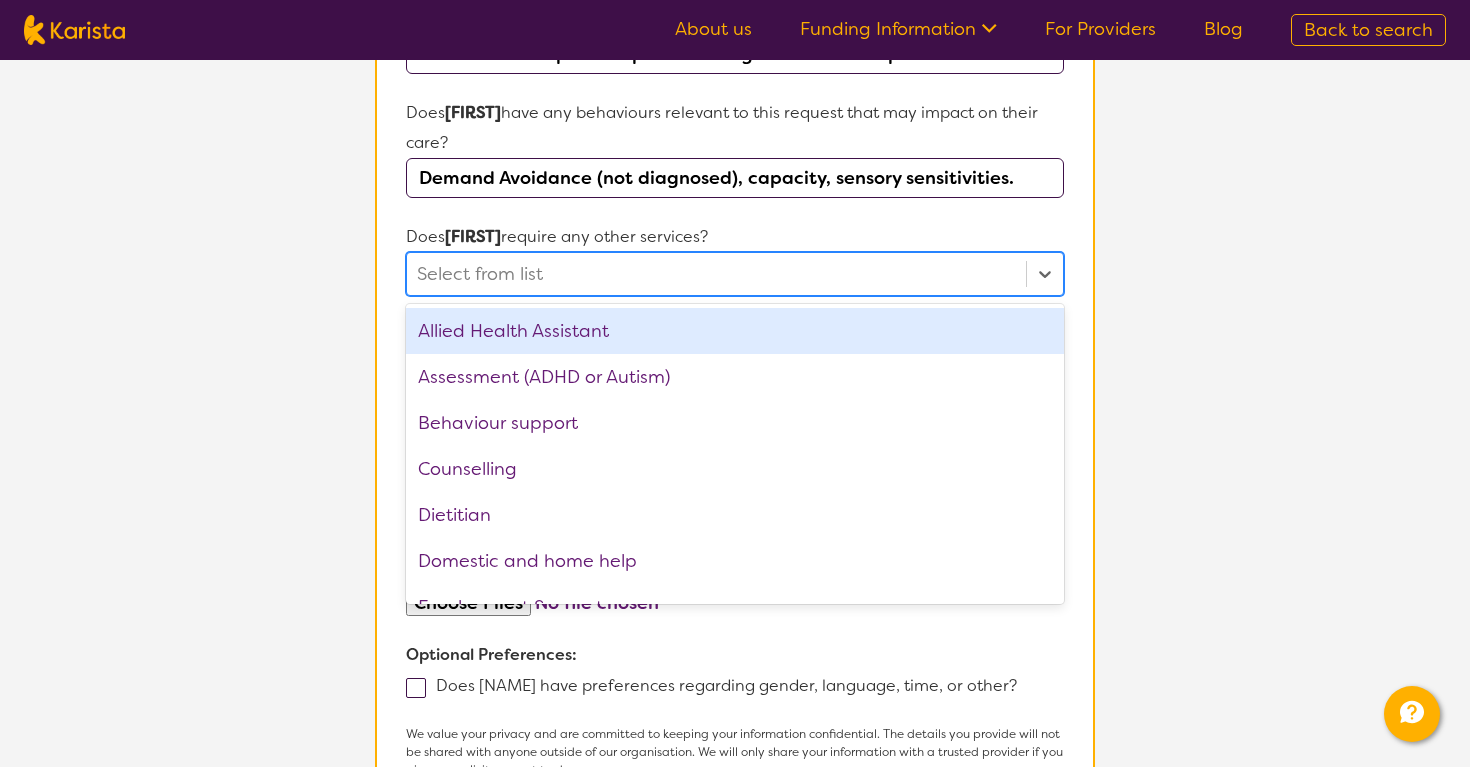 click at bounding box center (716, 274) 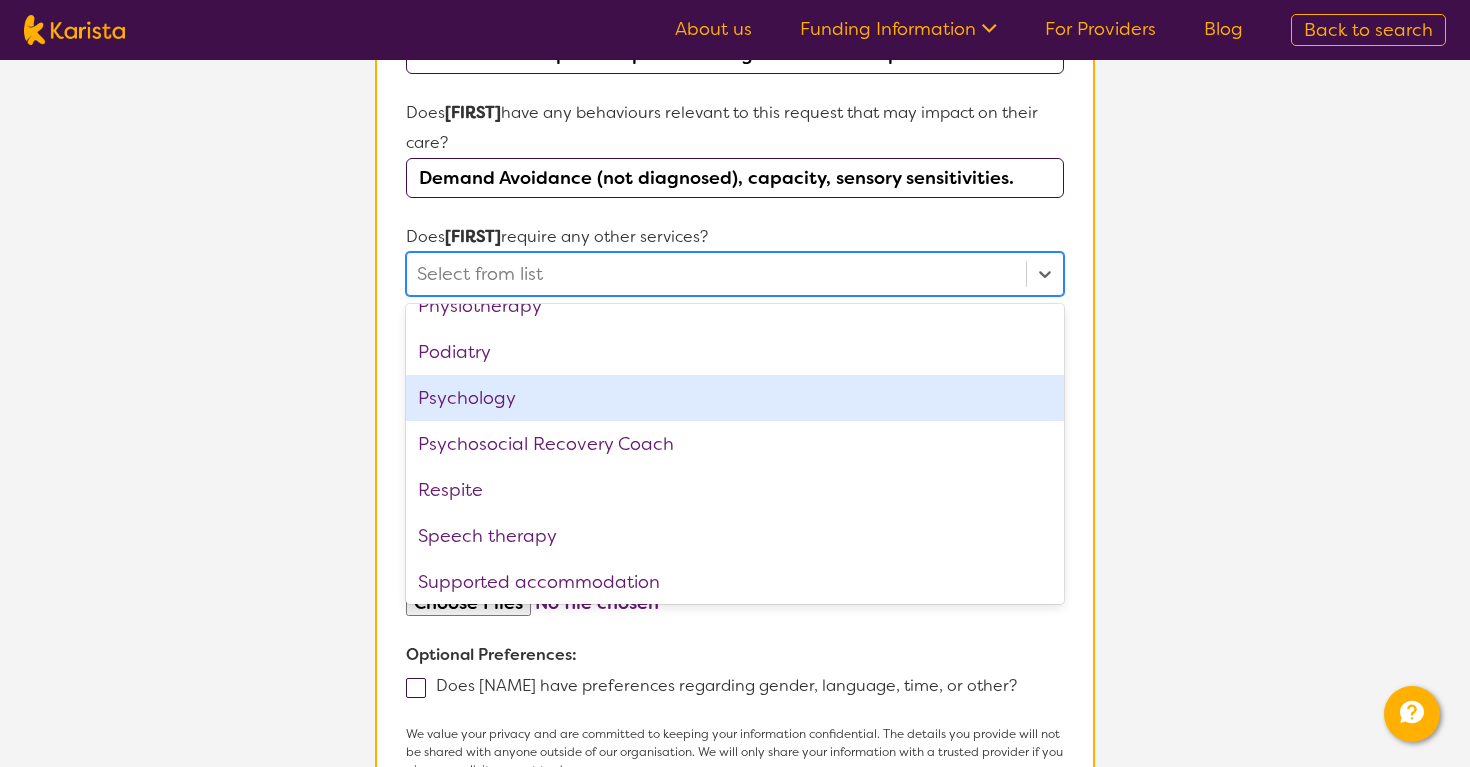 scroll, scrollTop: 674, scrollLeft: 0, axis: vertical 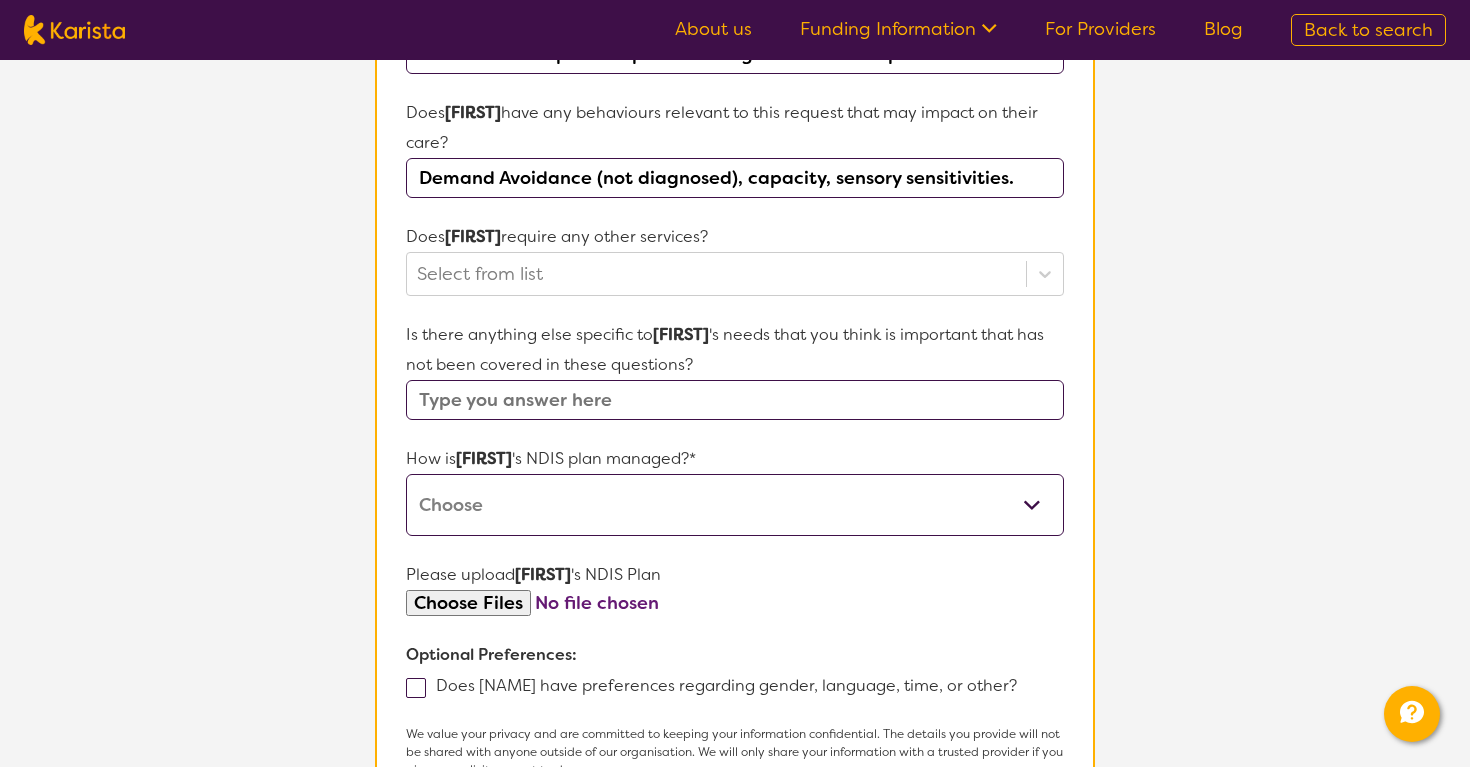 click on "L About You 2 Participant Details 3 Confirmation Participant Details & Service Preferences Name of participant First Name* [FIRST] Last Name [LAST] What age is [NAME] * ? [AGE] What is your relationship to [NAME] *? This request is for myself I am their parent I am their child I am their spouse/partner I am their carer I am their Support Coordinator I am their Local Area Coordinator I am their Child Safety Officer I am their Aged Care Case Worker Other Please tell us any relevant medical diagnosis or disability that relates to [NAME]'s need for NDIS Plan management *? Autism Spectrum Disorder Other (type in diagnosis) I don't know What goals for [NAME], you want to achieve by engaging NDIS Plan management *? Does [NAME] have any behaviours relevant to this request that may impact on their care? Demand Avoidance (not diagnosed), capacity, sensory sensitivities. Does [NAME] require any other services? Select from list Is there anything else specific to [NAME] How is [NAME] I'm not sure" at bounding box center (735, 141) 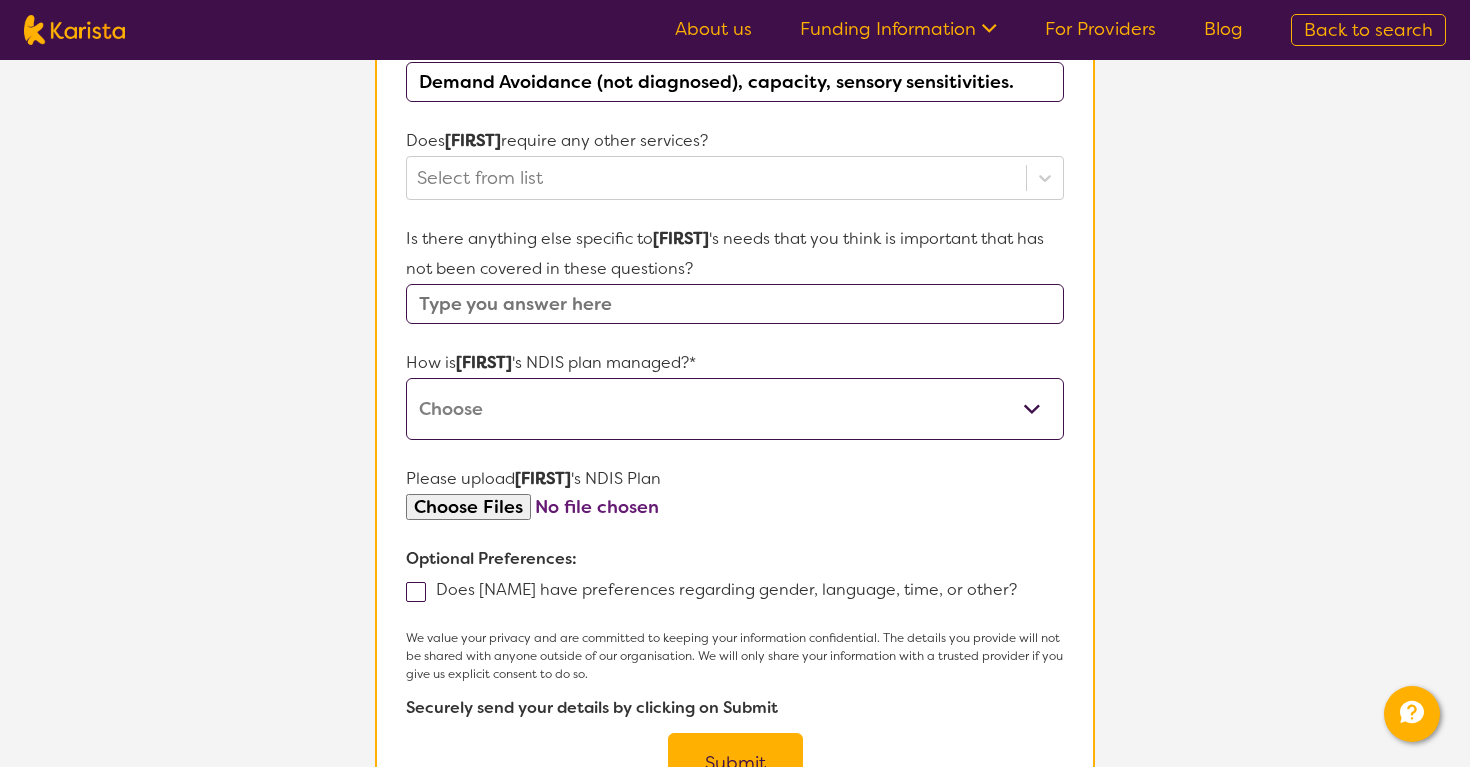 scroll, scrollTop: 884, scrollLeft: 0, axis: vertical 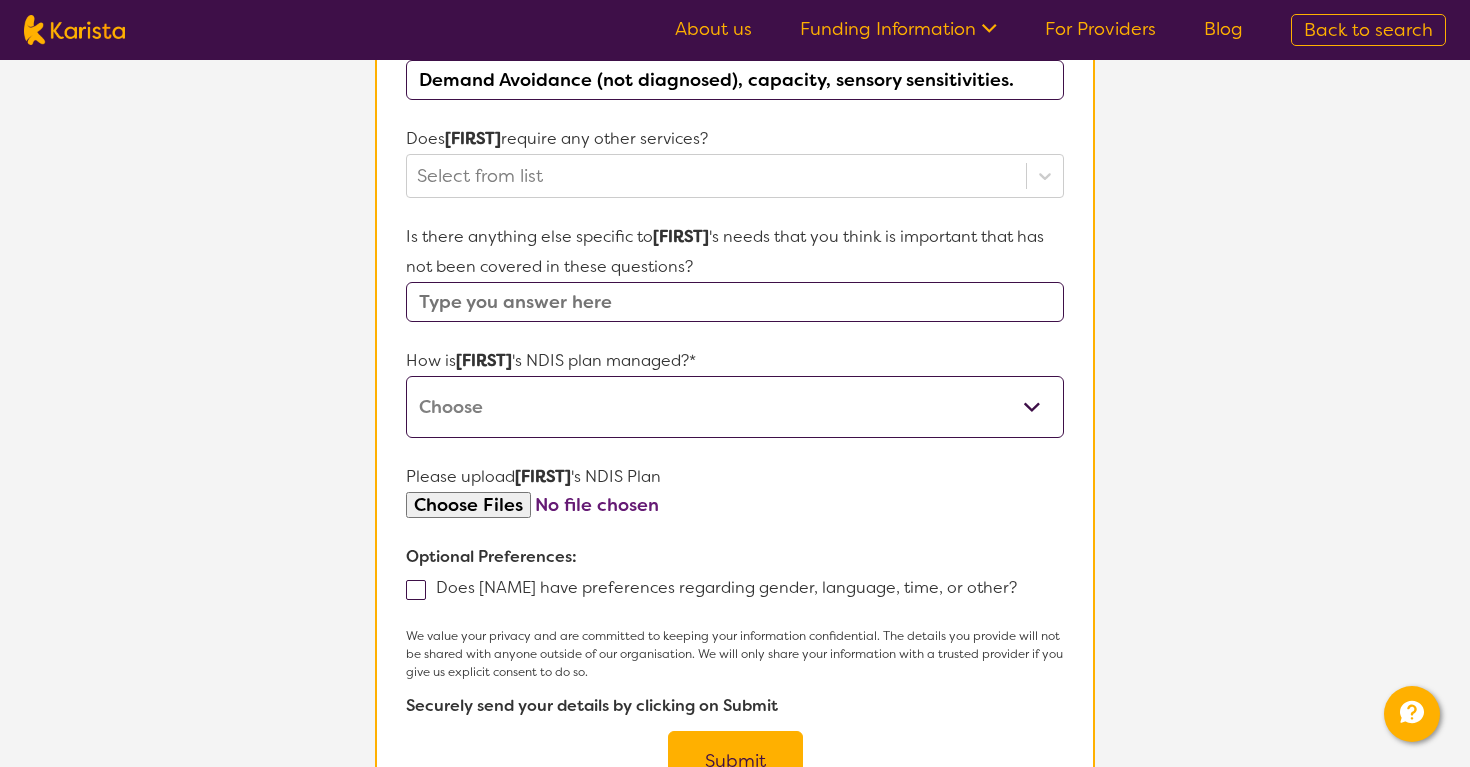 click at bounding box center (735, 302) 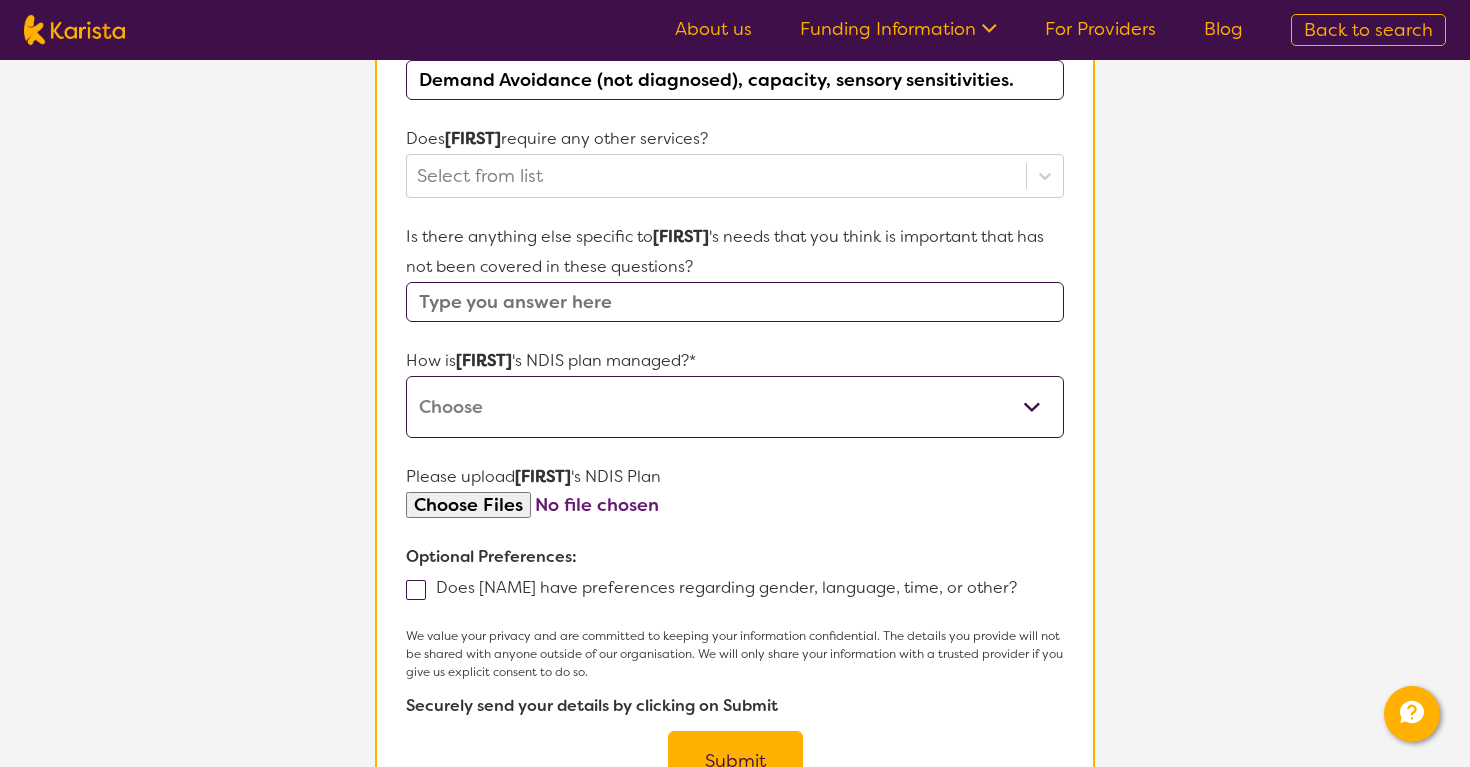 click on "Self-managed NDIS plan Managed by a registered plan management provider (not the NDIA) Agency-managed (by the NDIA) I'm not sure" at bounding box center (735, 407) 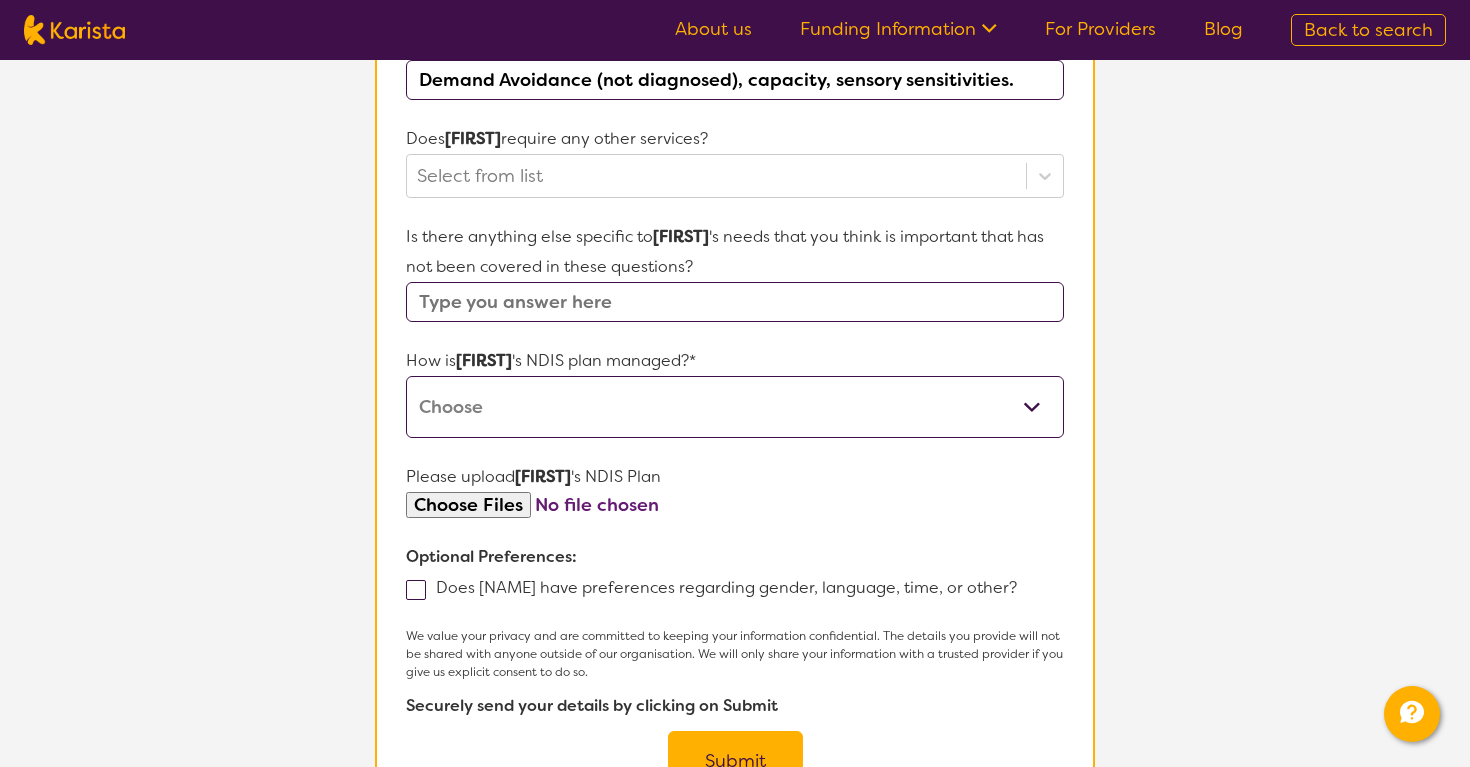 select on "Plan Managed" 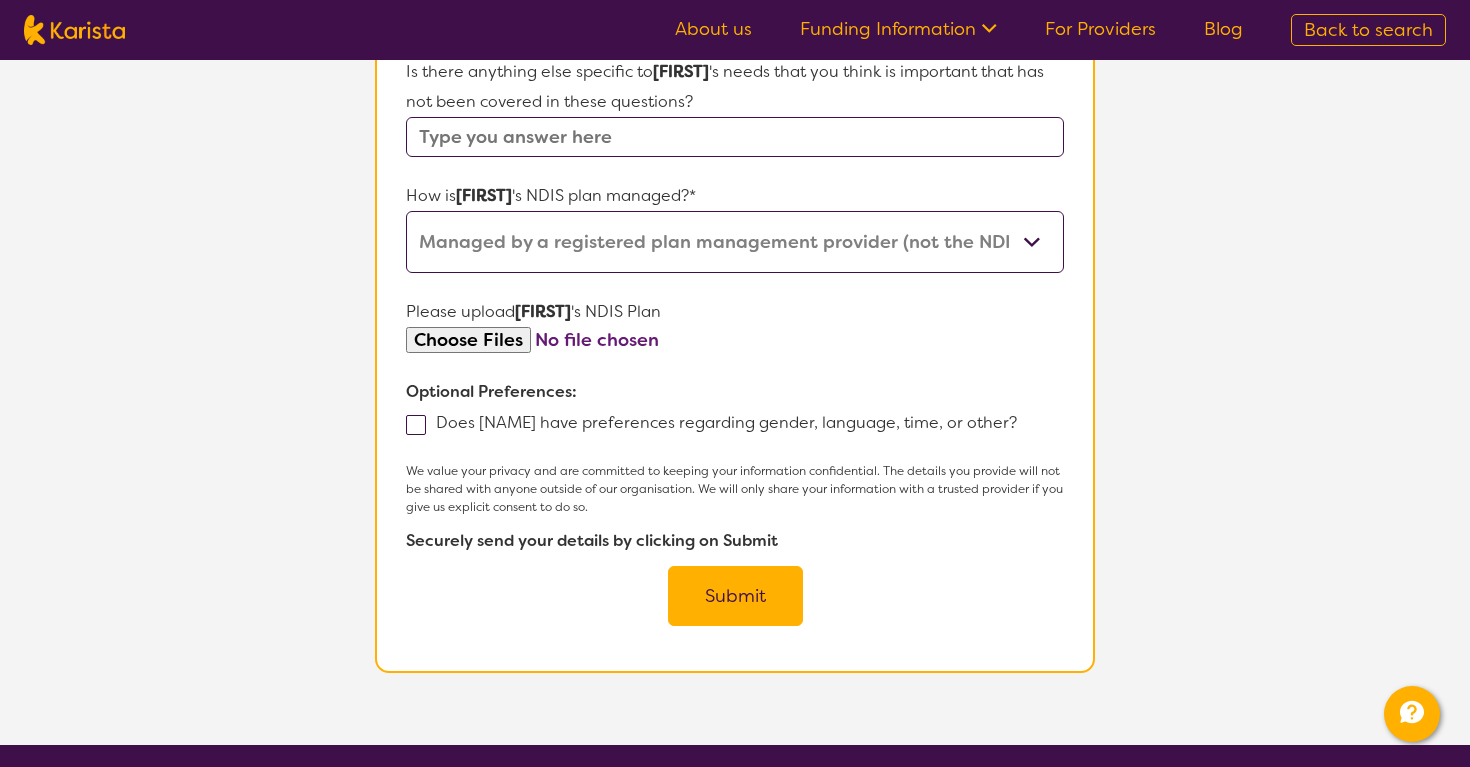 scroll, scrollTop: 1052, scrollLeft: 0, axis: vertical 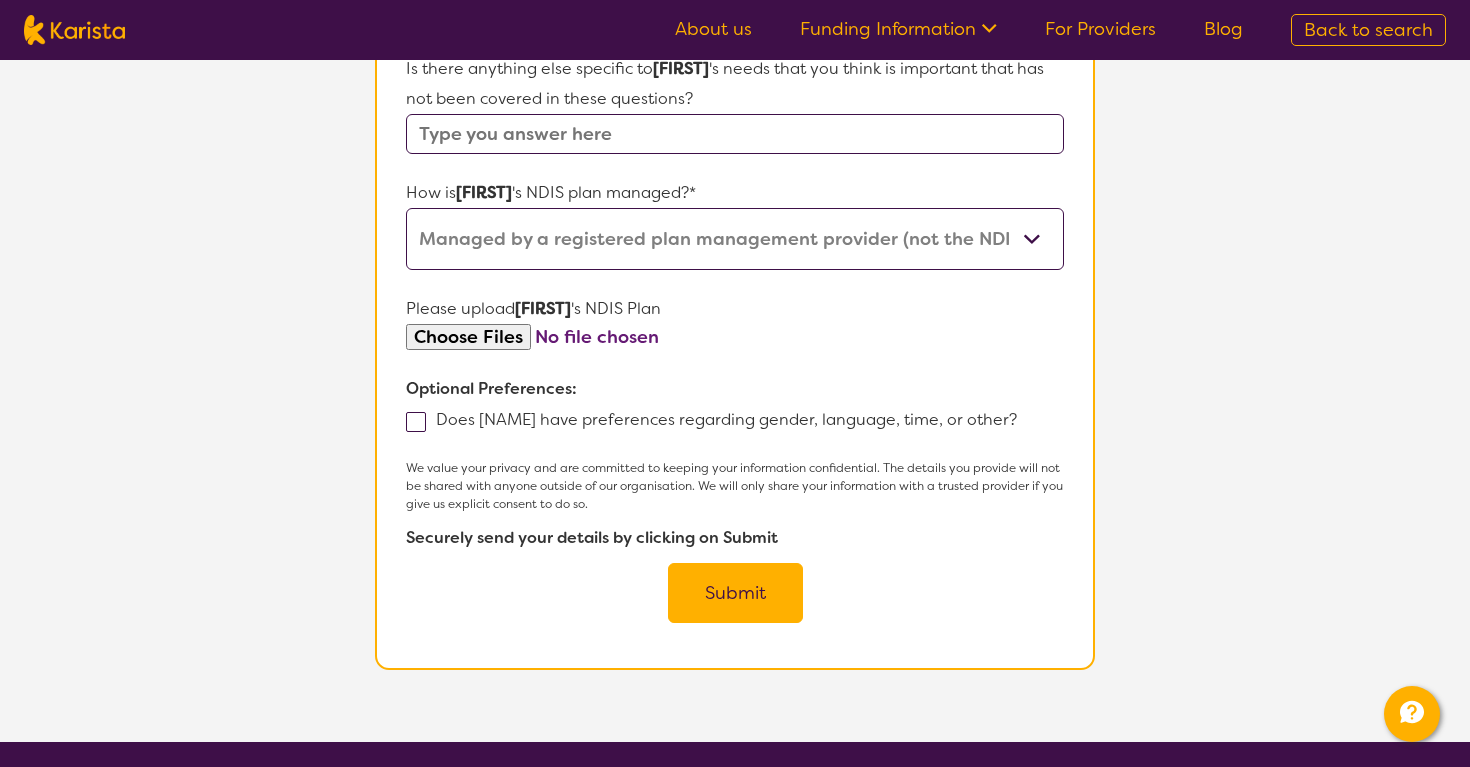click at bounding box center (416, 422) 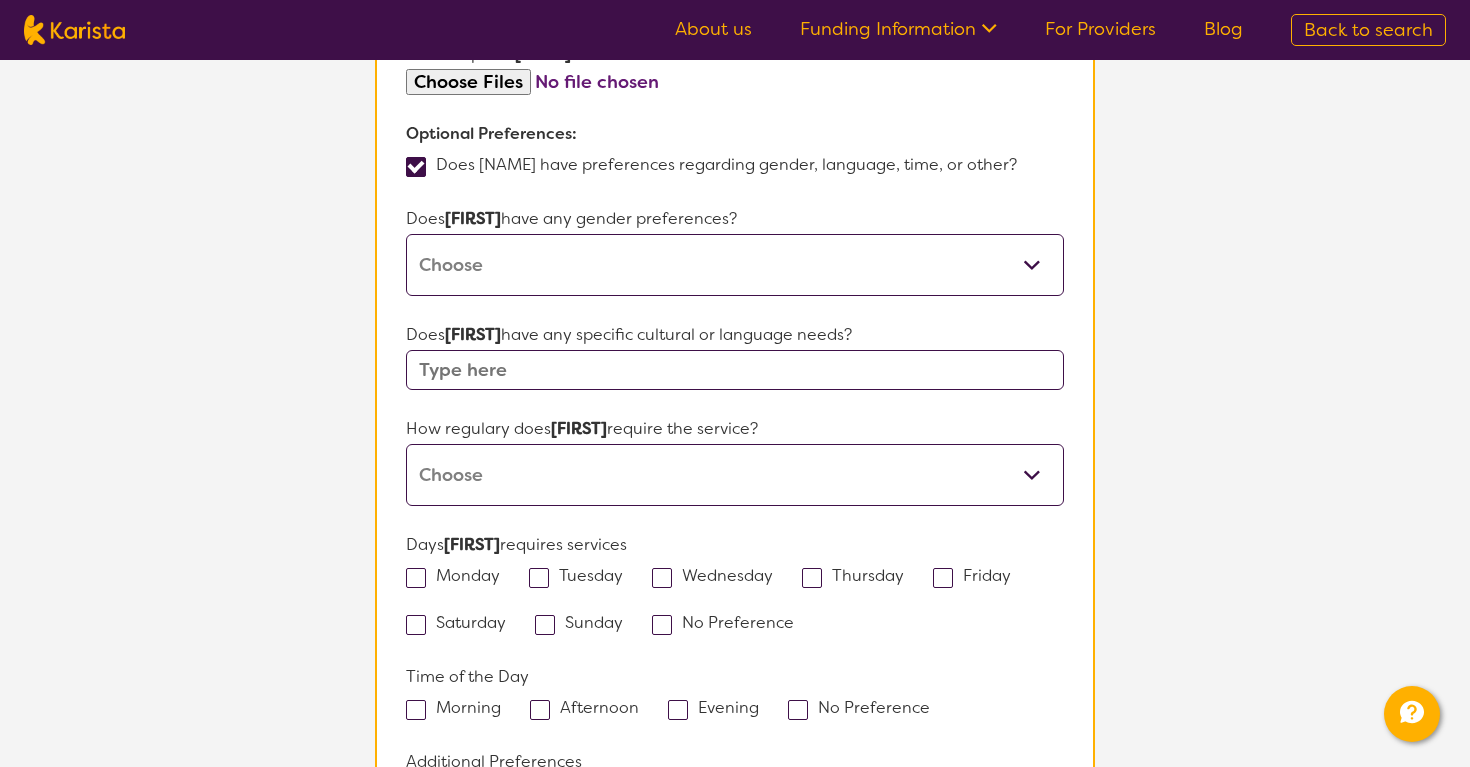 scroll, scrollTop: 1310, scrollLeft: 0, axis: vertical 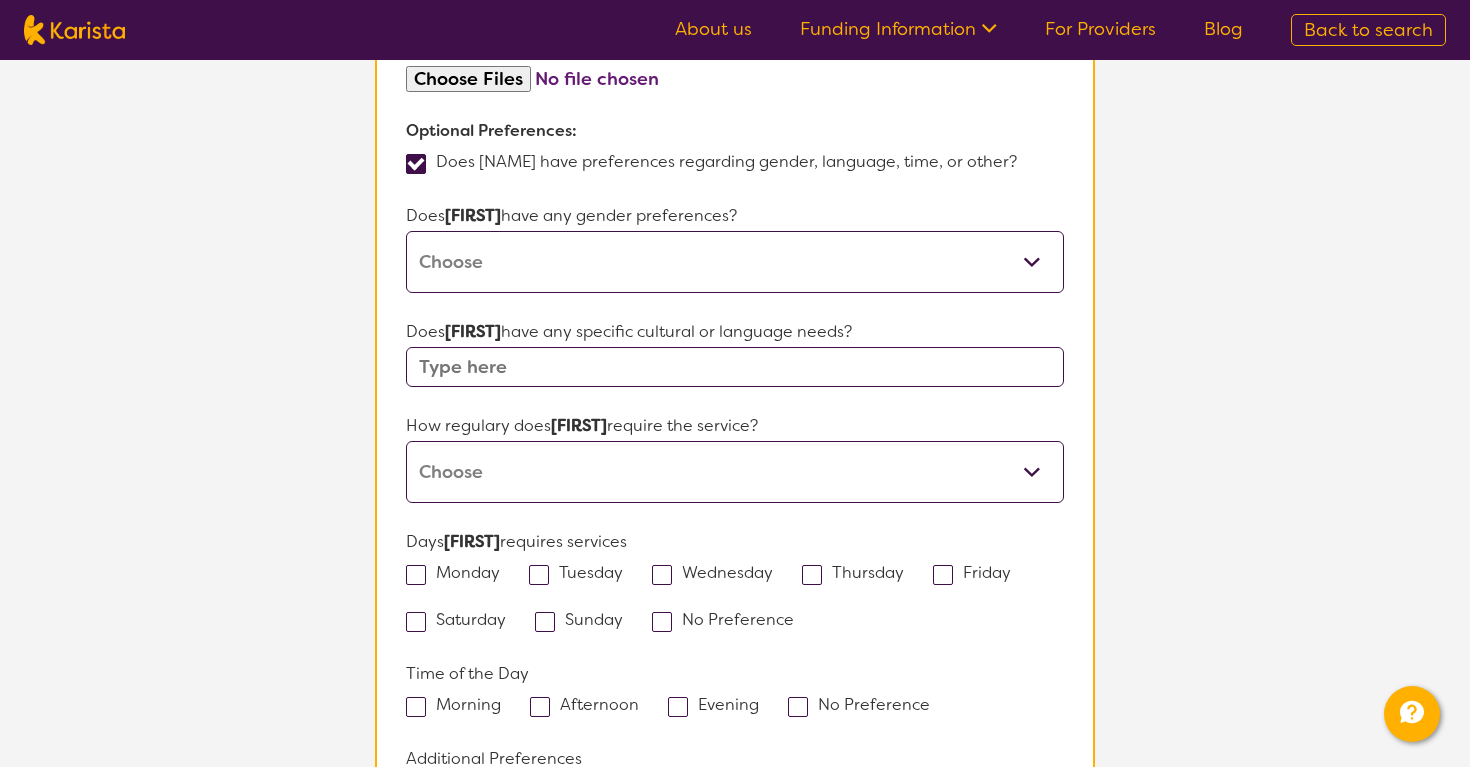click at bounding box center (735, 367) 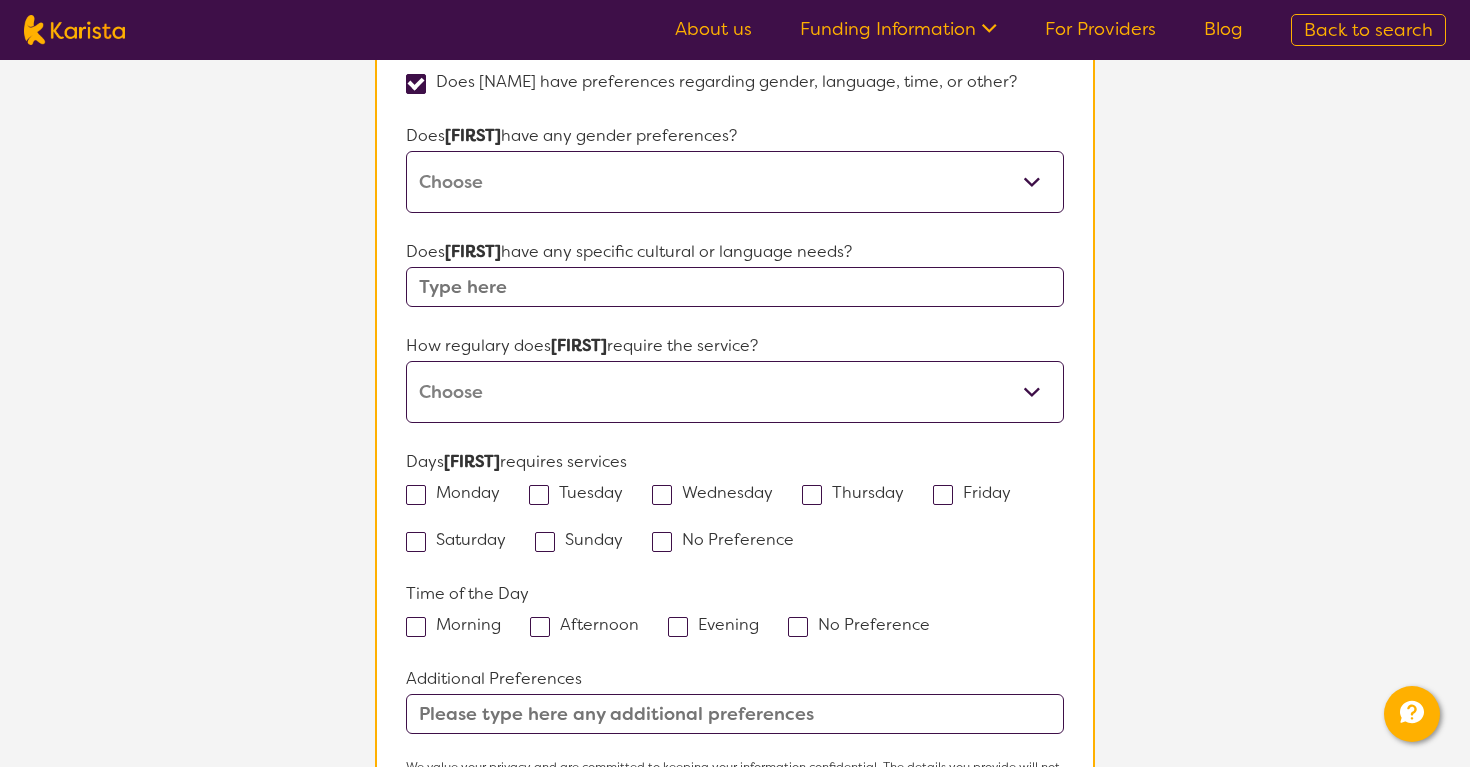 scroll, scrollTop: 1415, scrollLeft: 0, axis: vertical 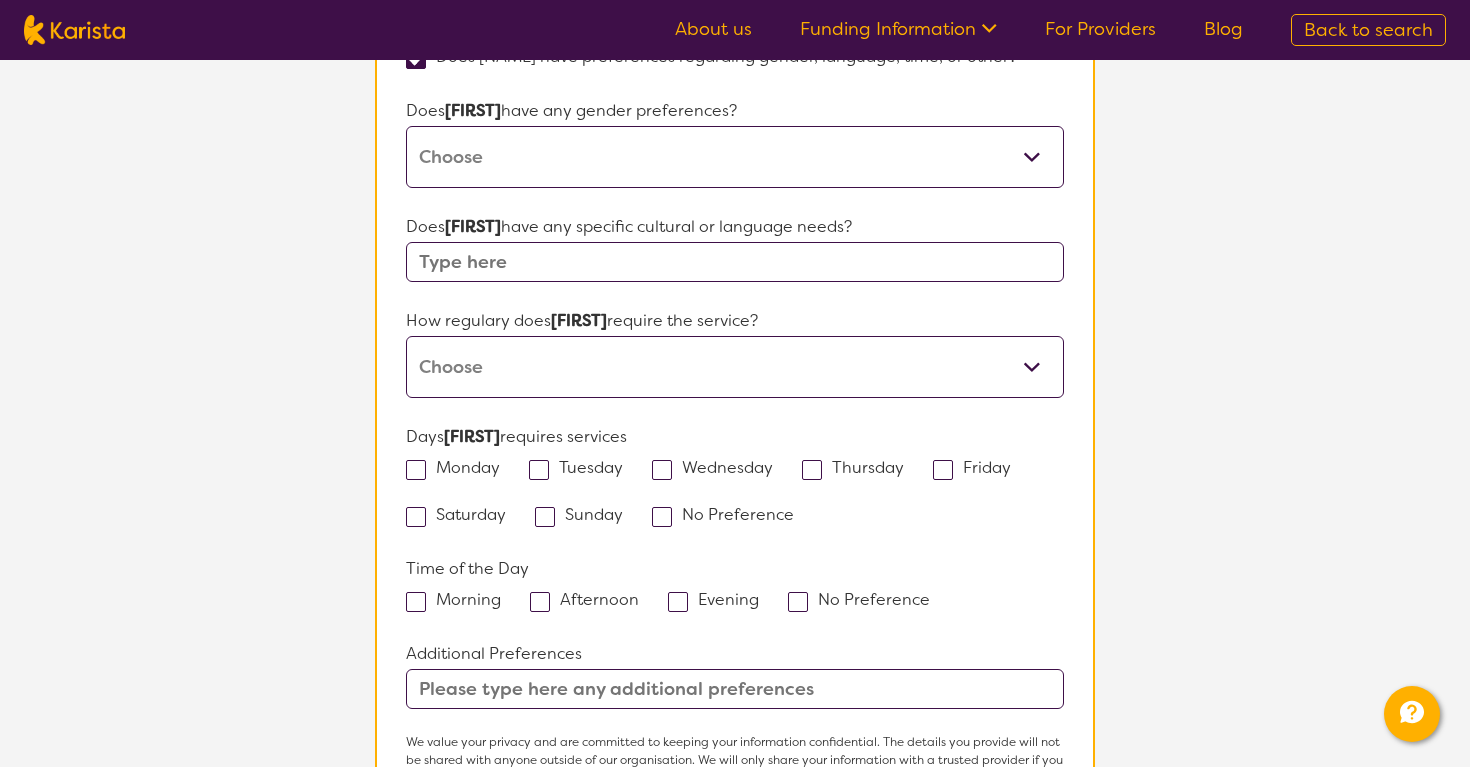 click on "Monday" at bounding box center (459, 467) 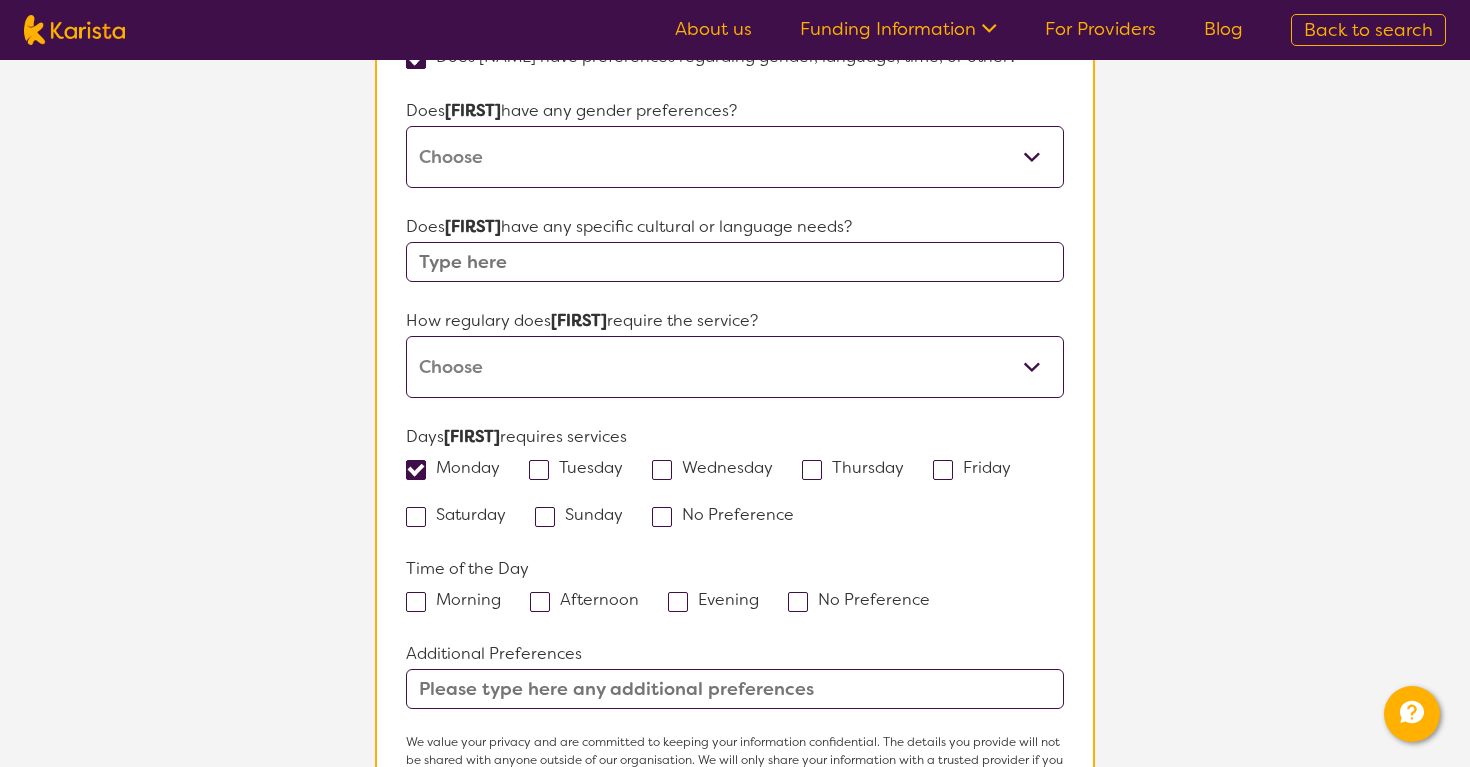 click on "Tuesday" at bounding box center (582, 467) 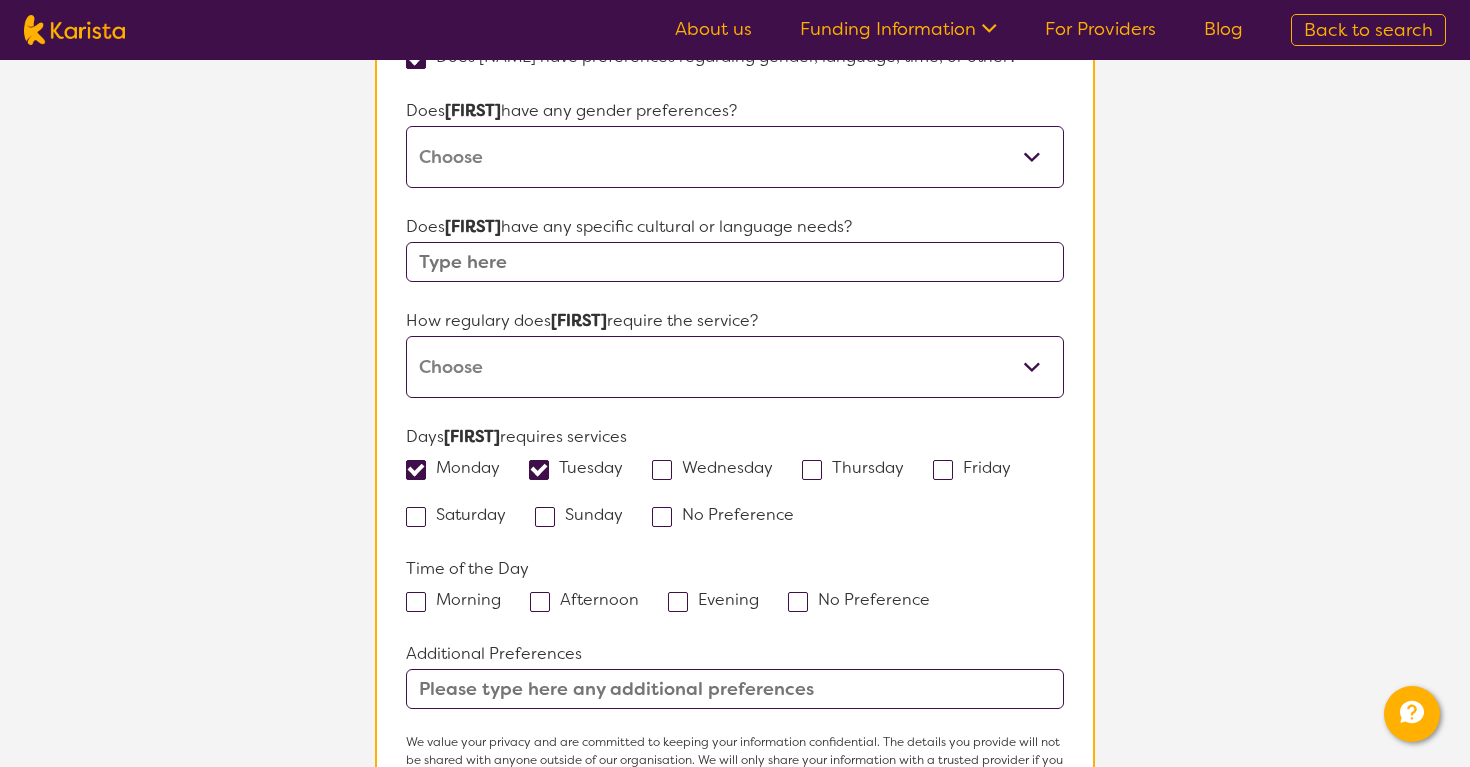 click on "Wednesday" at bounding box center (719, 467) 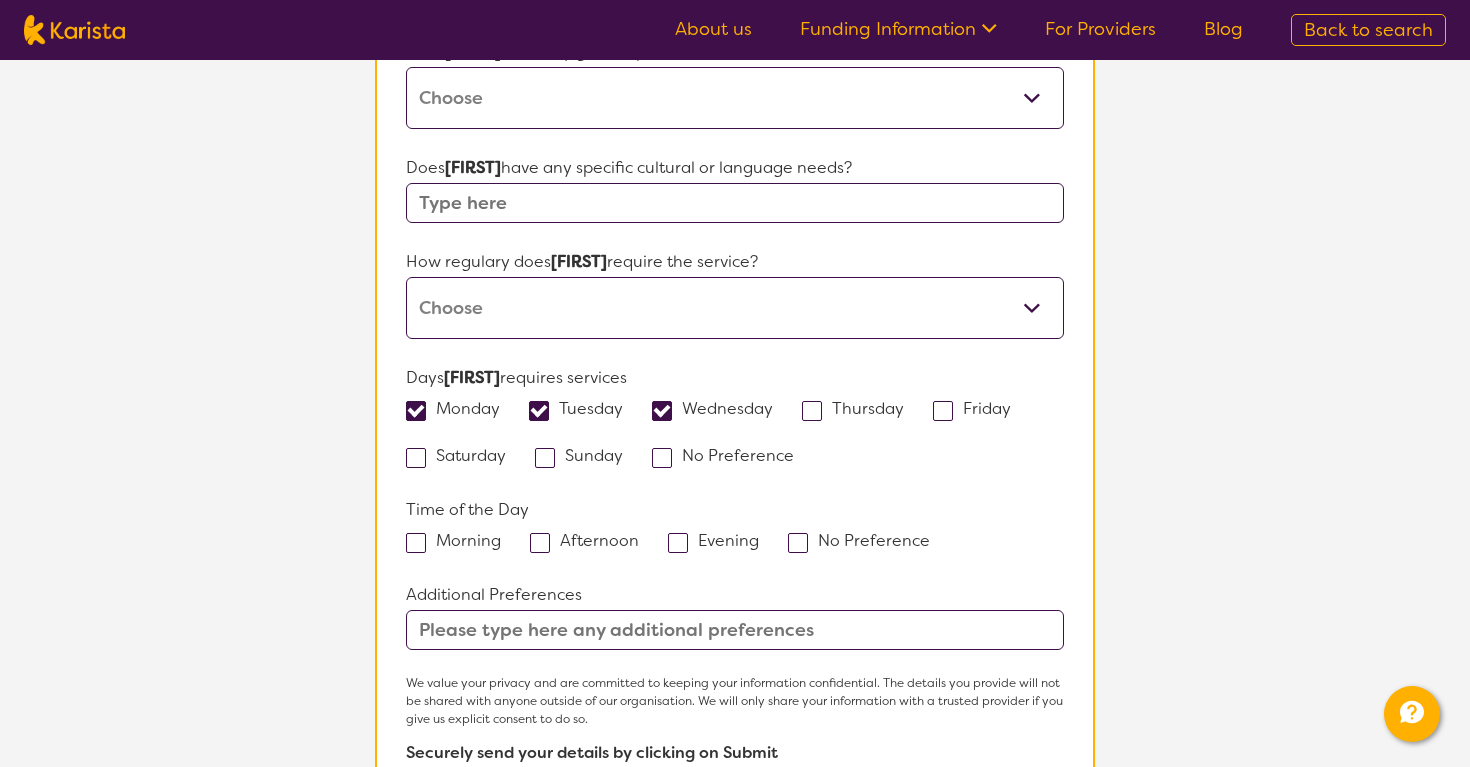 scroll, scrollTop: 1475, scrollLeft: 0, axis: vertical 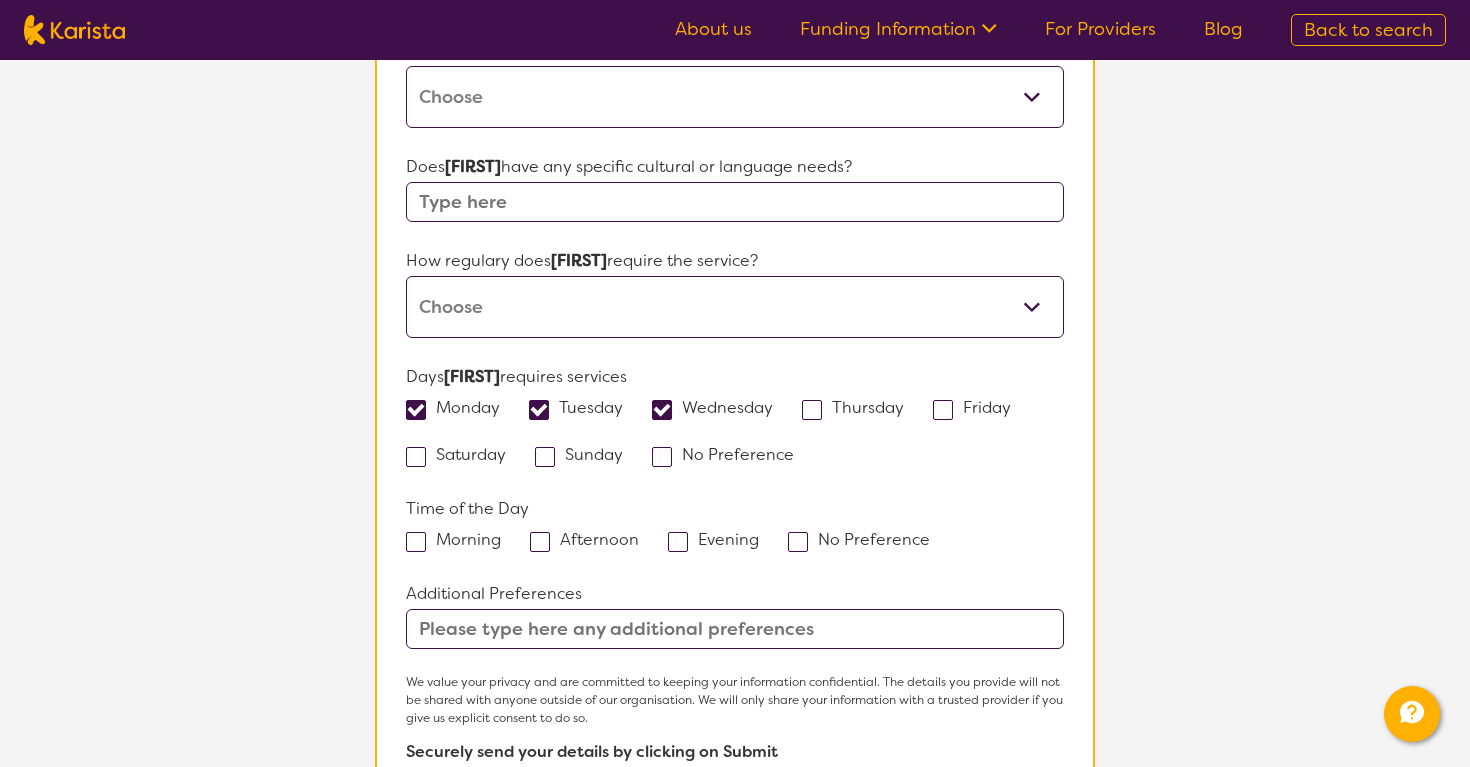 click on "Morning" at bounding box center (460, 539) 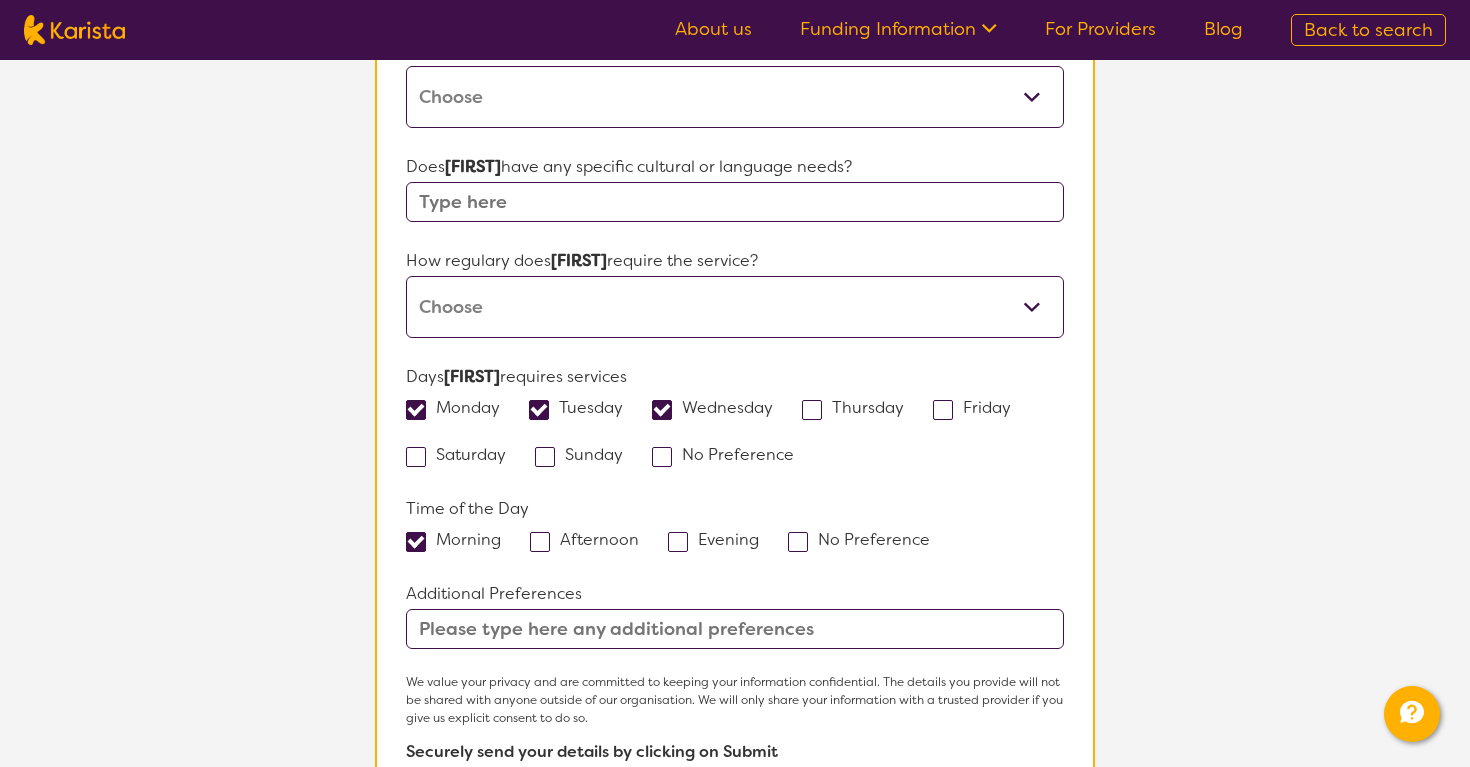 click on "Afternoon" at bounding box center (591, 539) 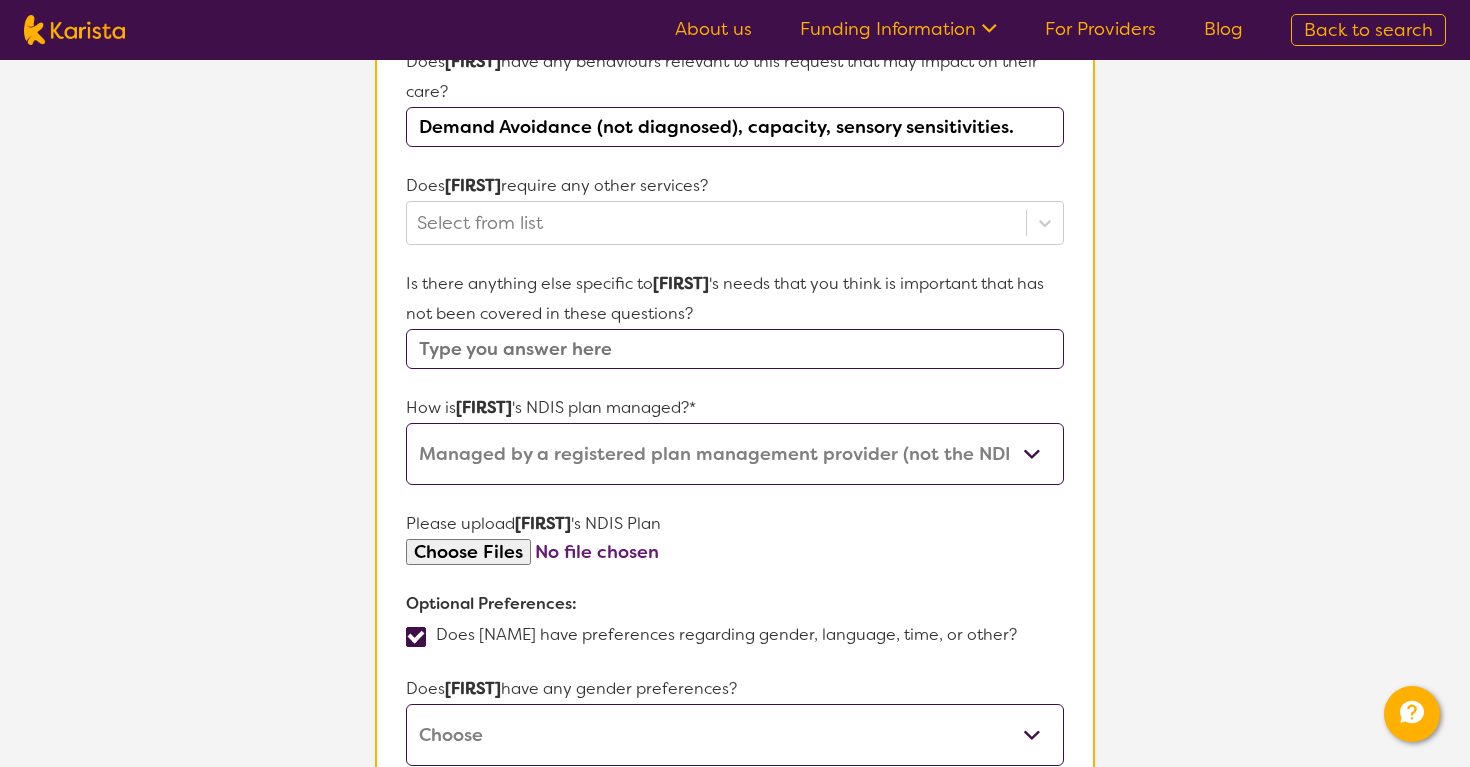 scroll, scrollTop: 833, scrollLeft: 0, axis: vertical 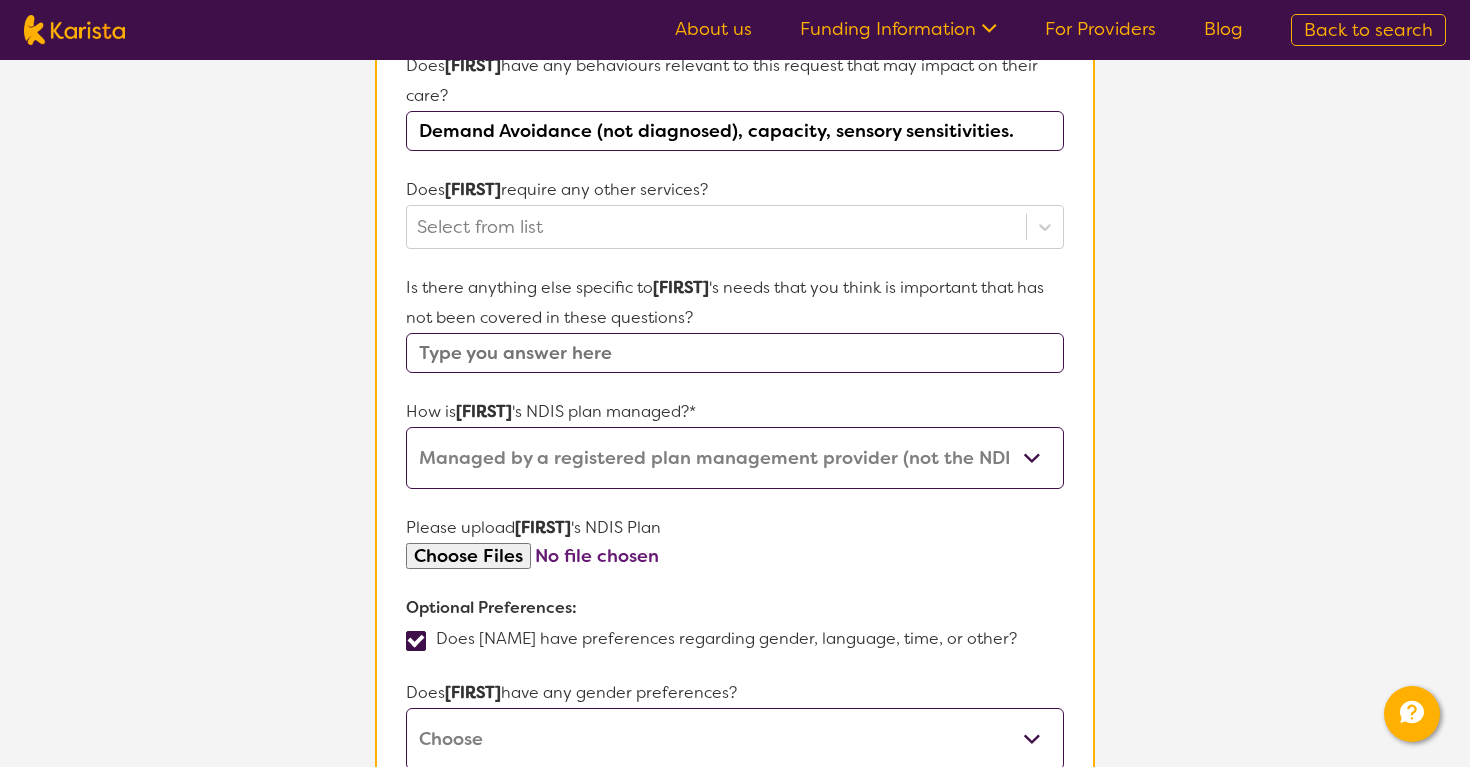 click at bounding box center (735, 353) 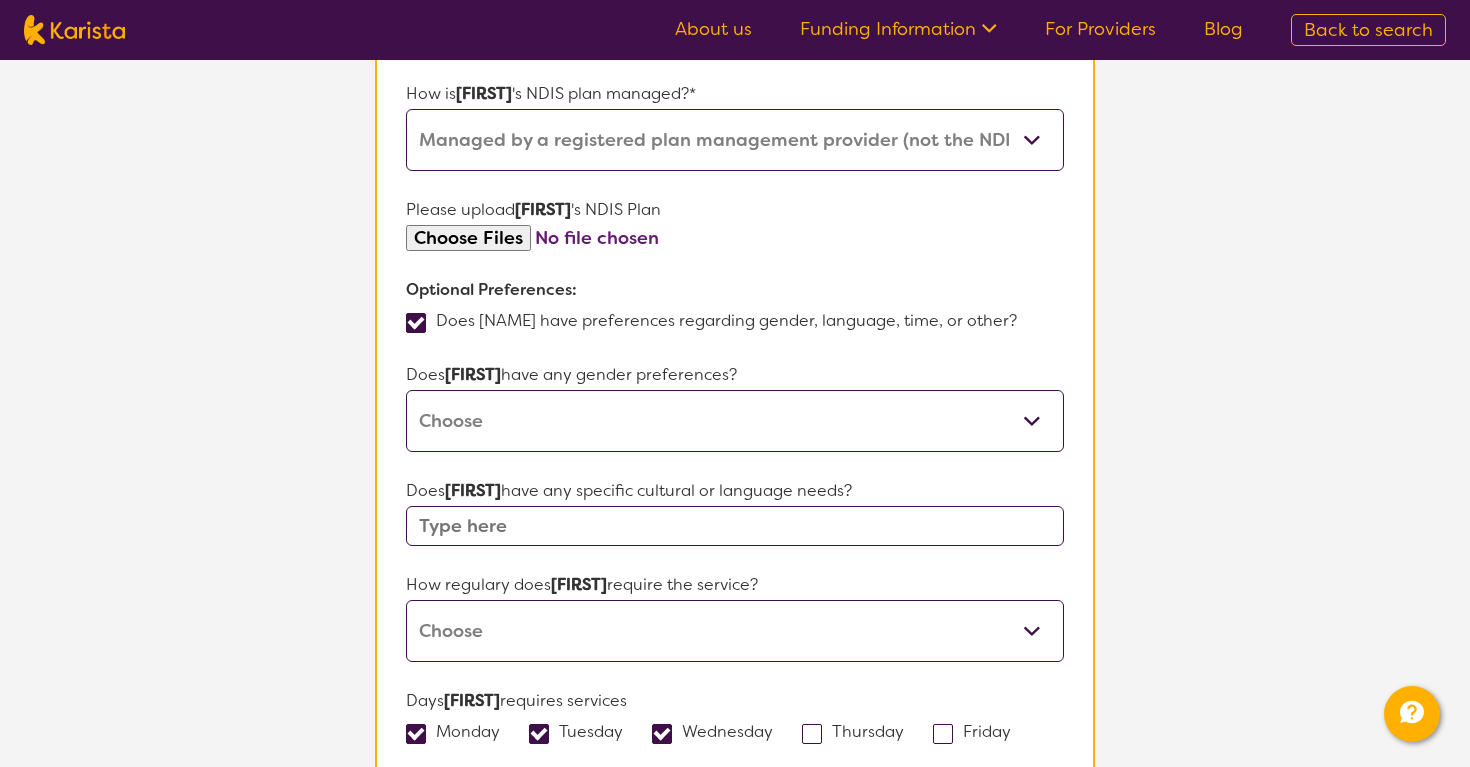 scroll, scrollTop: 1152, scrollLeft: 0, axis: vertical 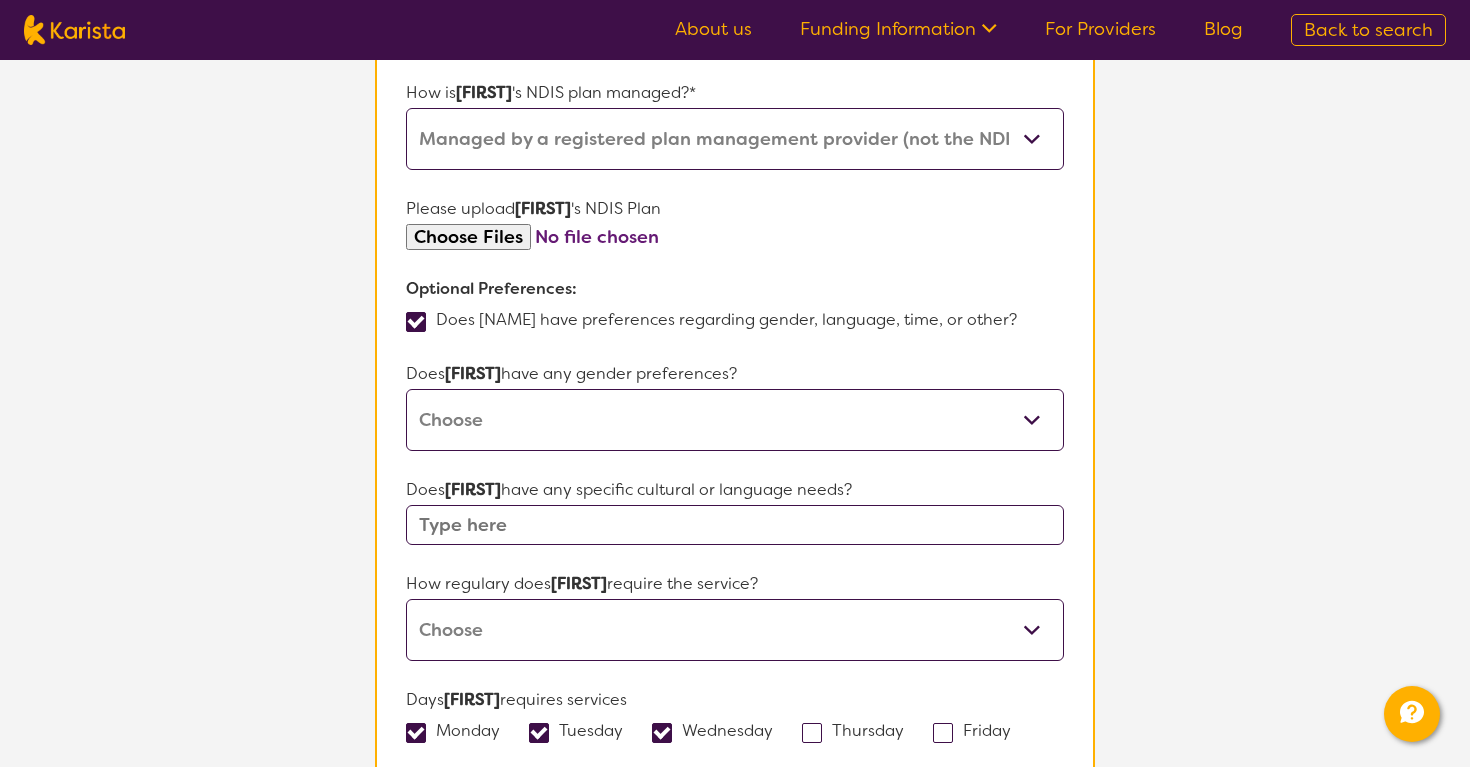 type on "Not that I'm aware of at this time." 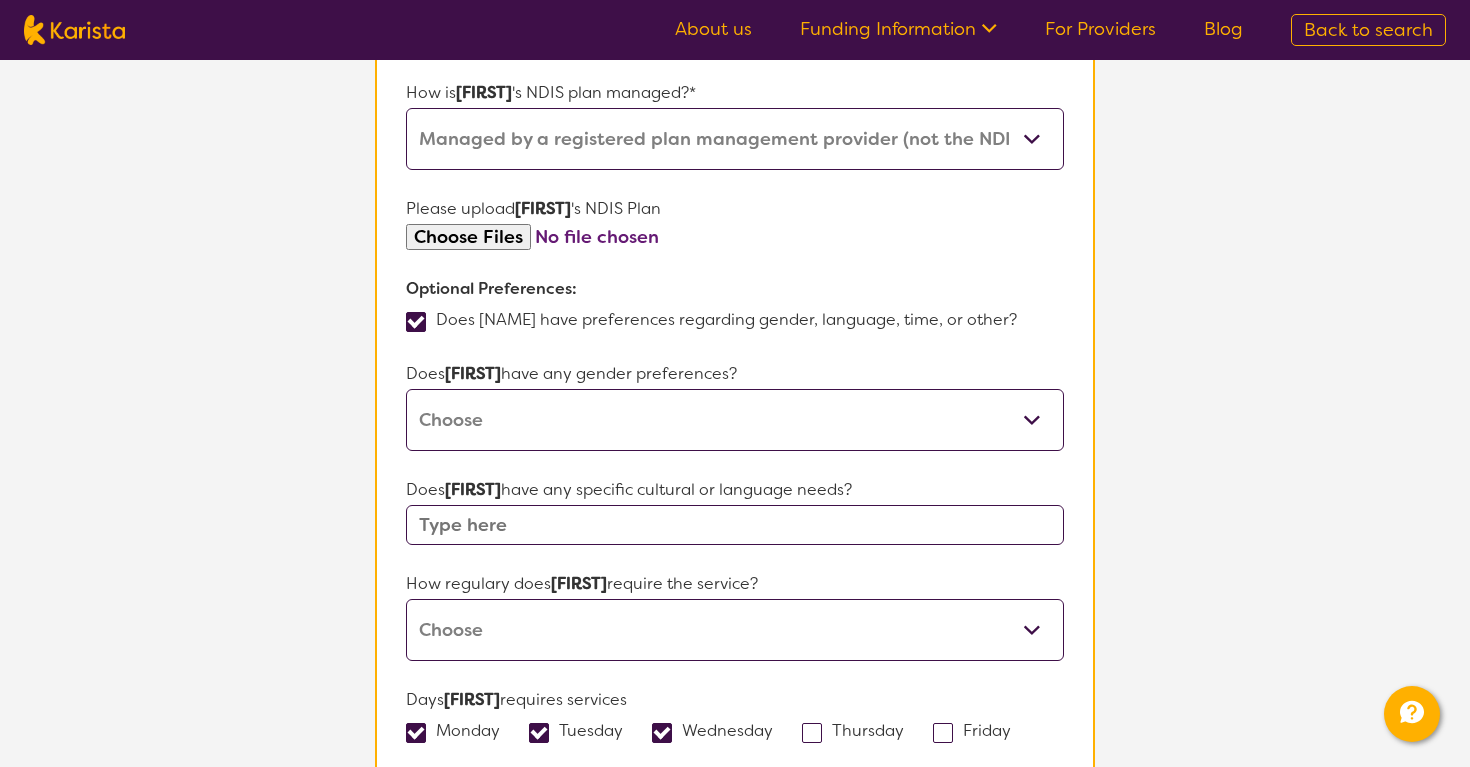 click at bounding box center (735, 237) 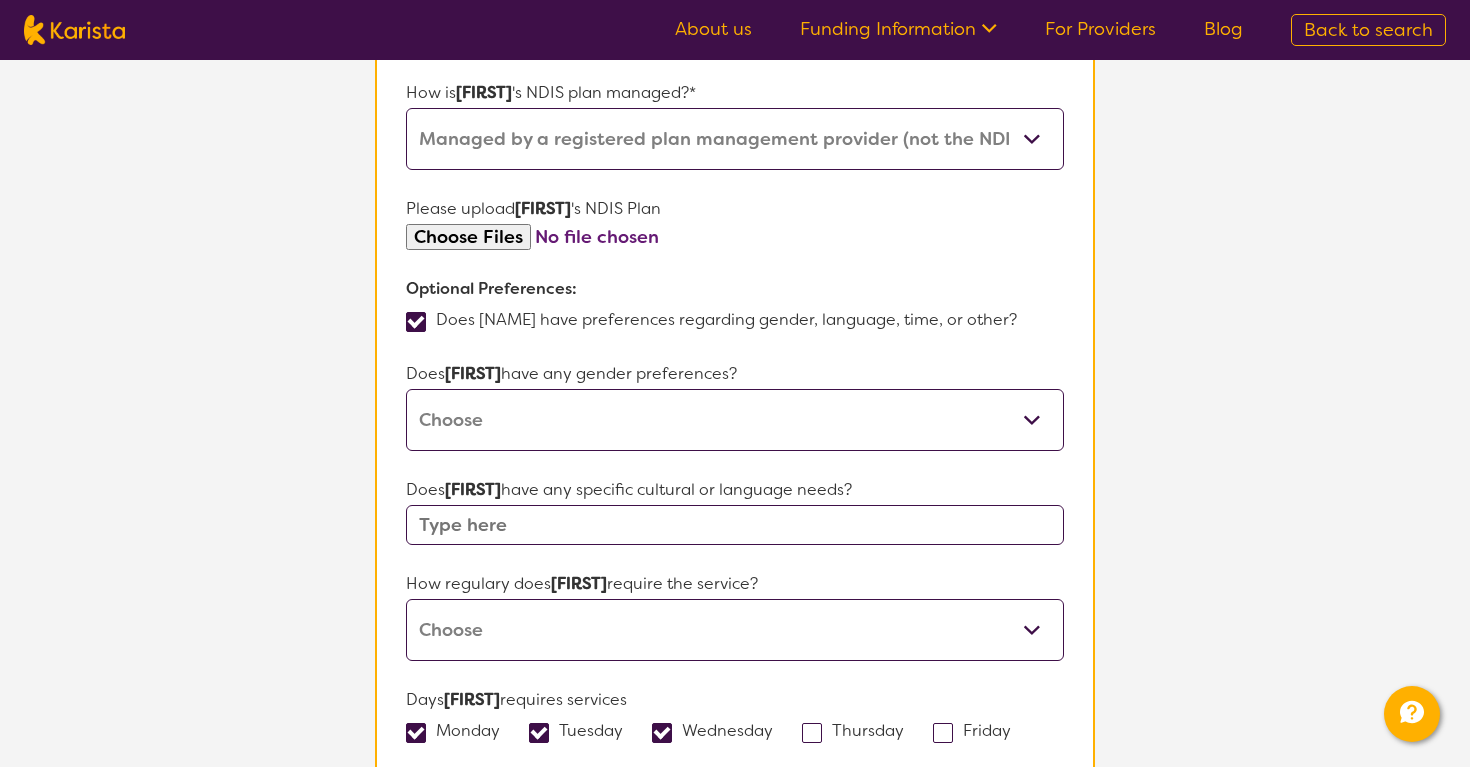 type on "C:\fakepath\NDIS Plan Approval.pdf" 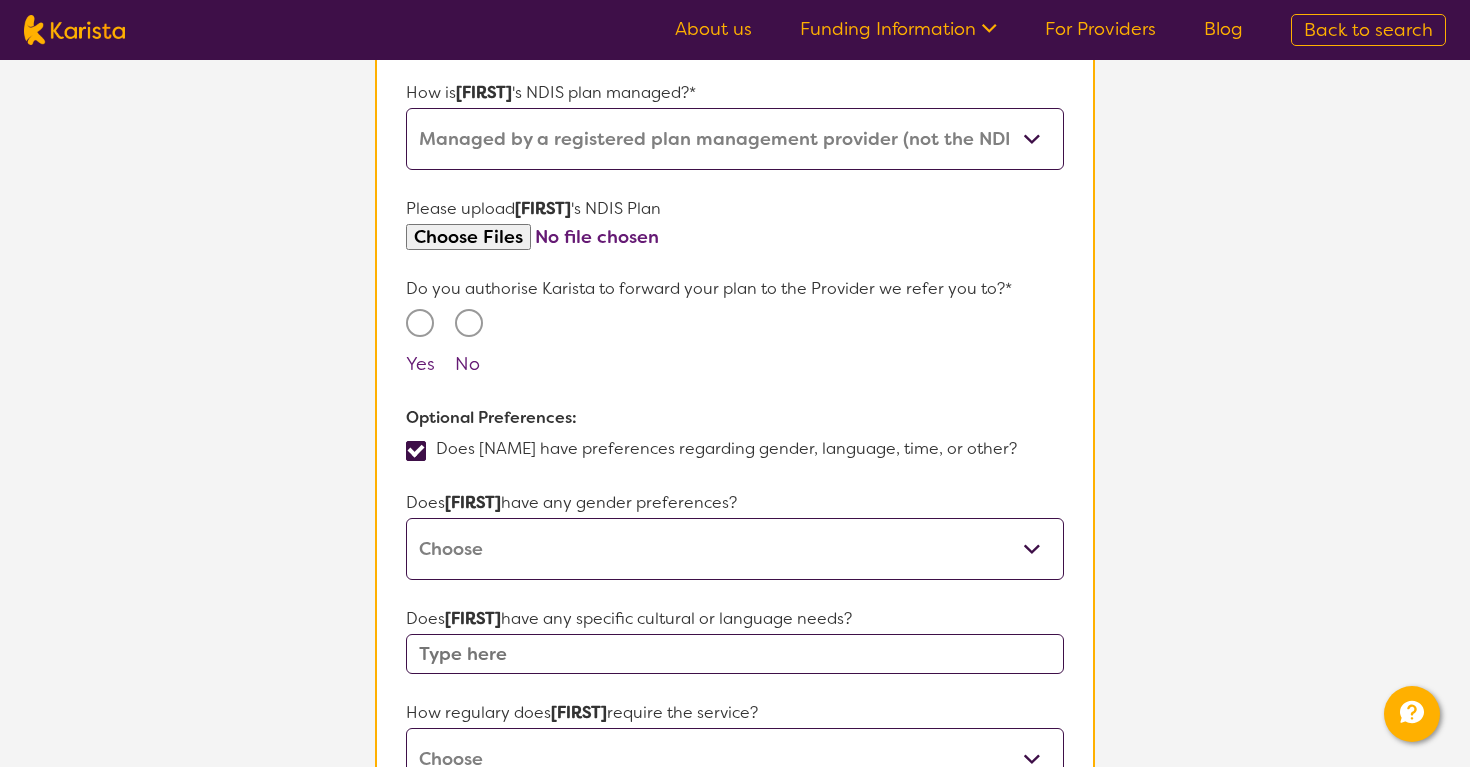 click on "Yes" at bounding box center (420, 323) 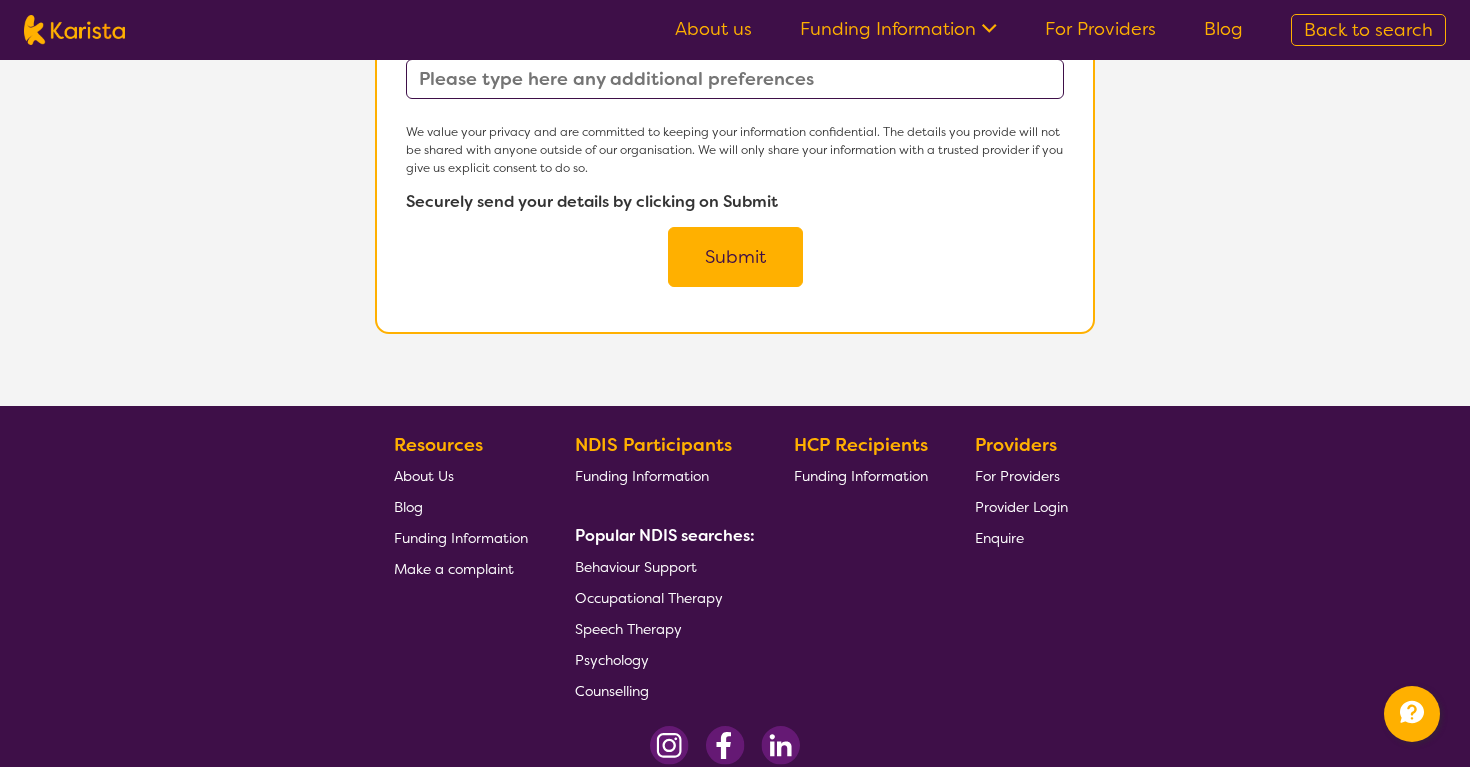 scroll, scrollTop: 2161, scrollLeft: 0, axis: vertical 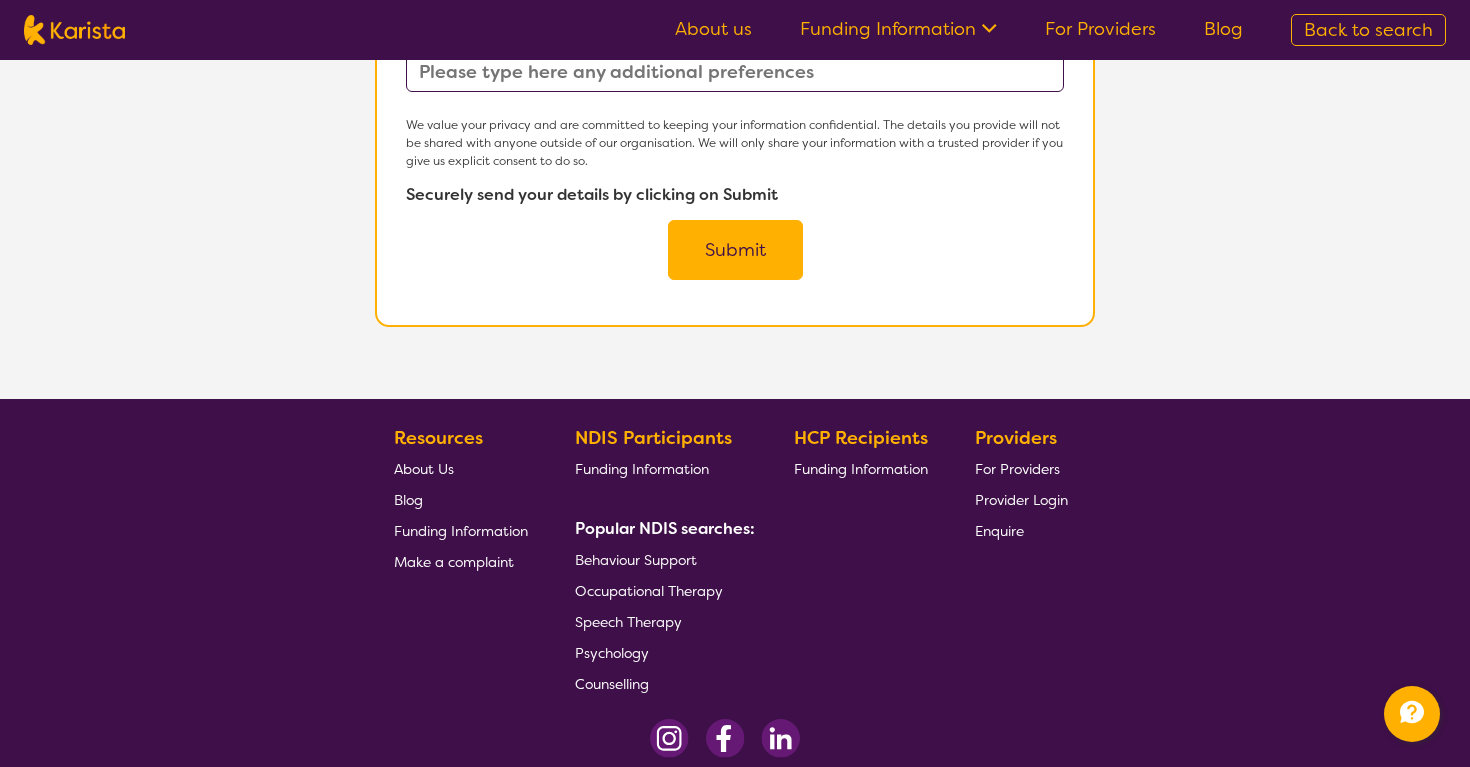 click on "Submit" at bounding box center (735, 250) 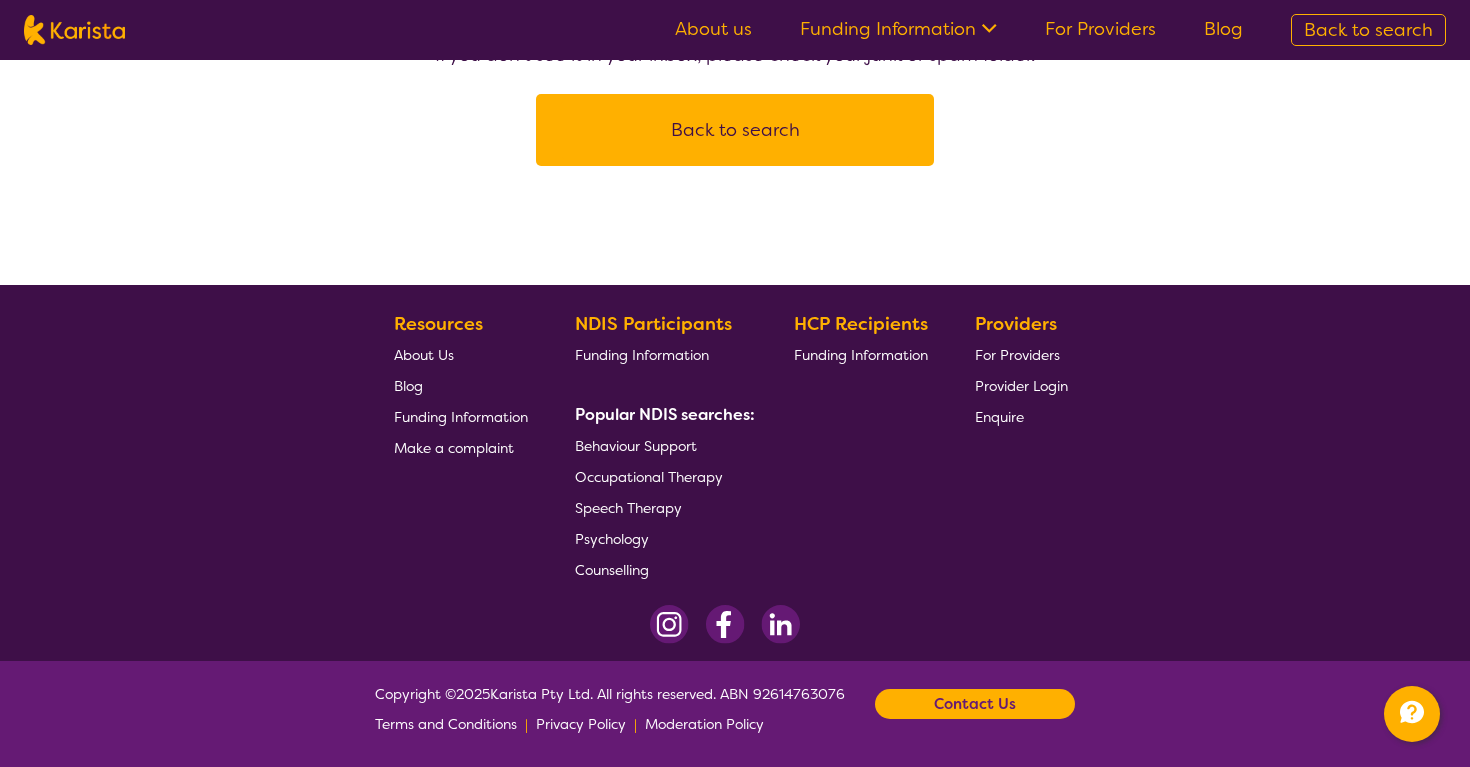 scroll, scrollTop: 0, scrollLeft: 0, axis: both 